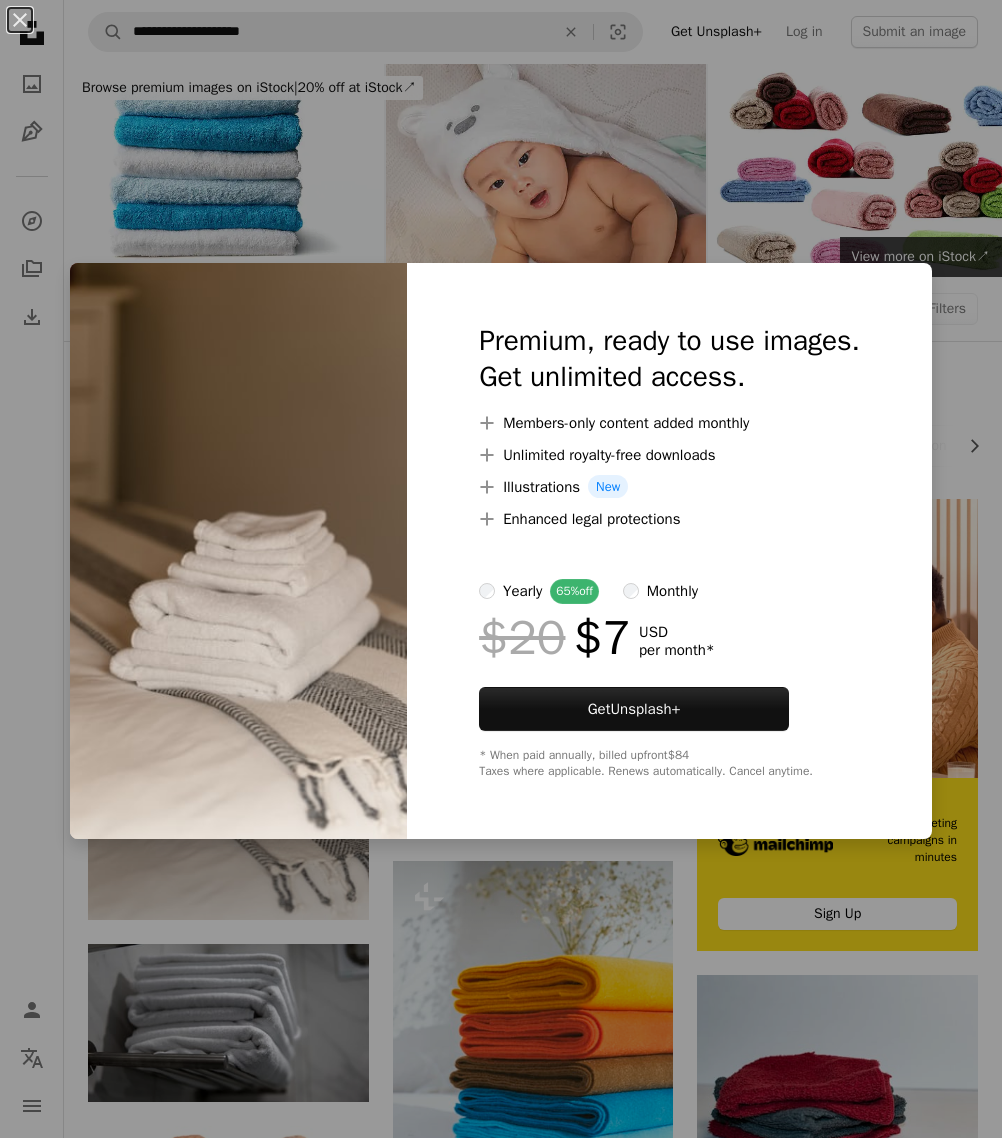 scroll, scrollTop: 0, scrollLeft: 0, axis: both 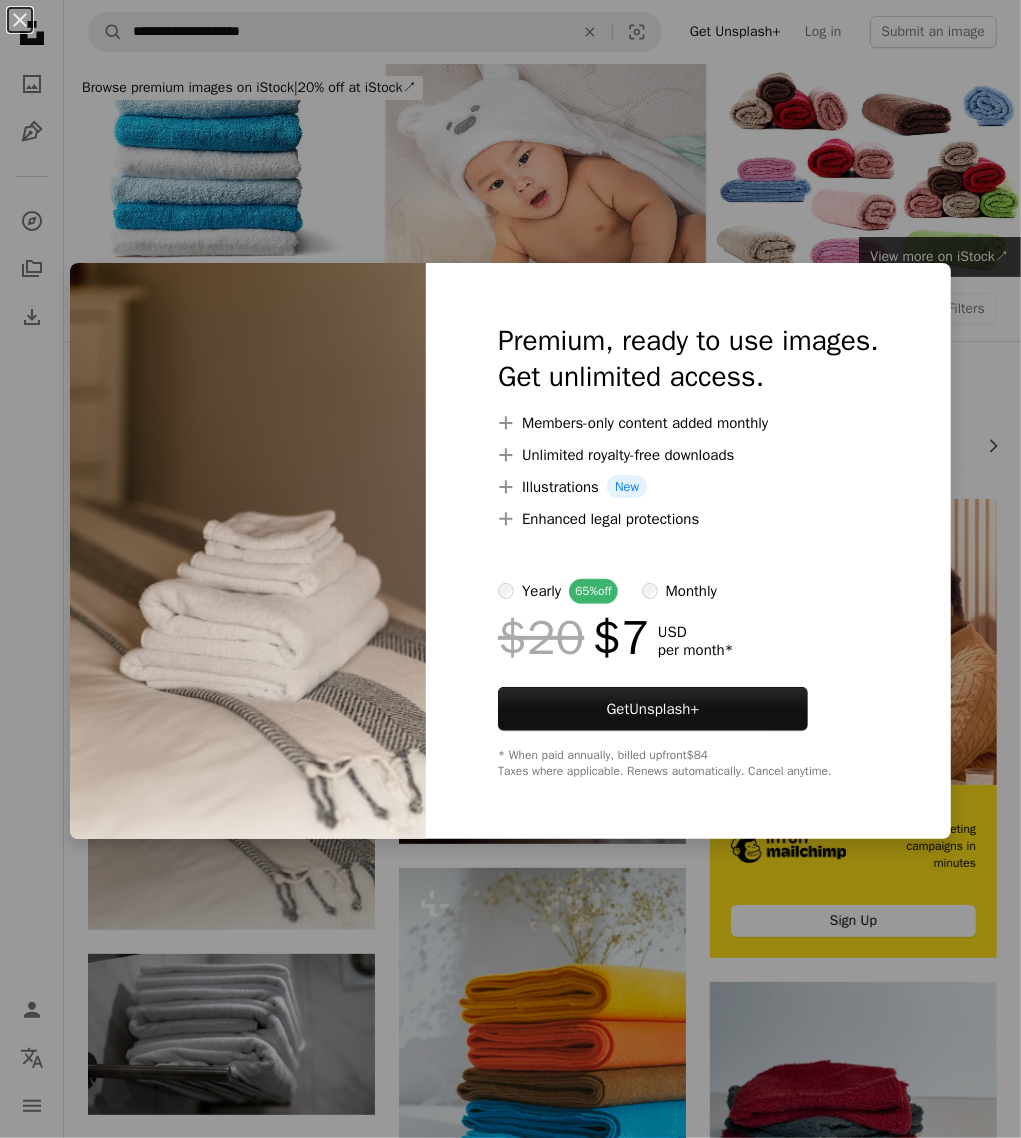 click on "**********" at bounding box center [510, 2088] 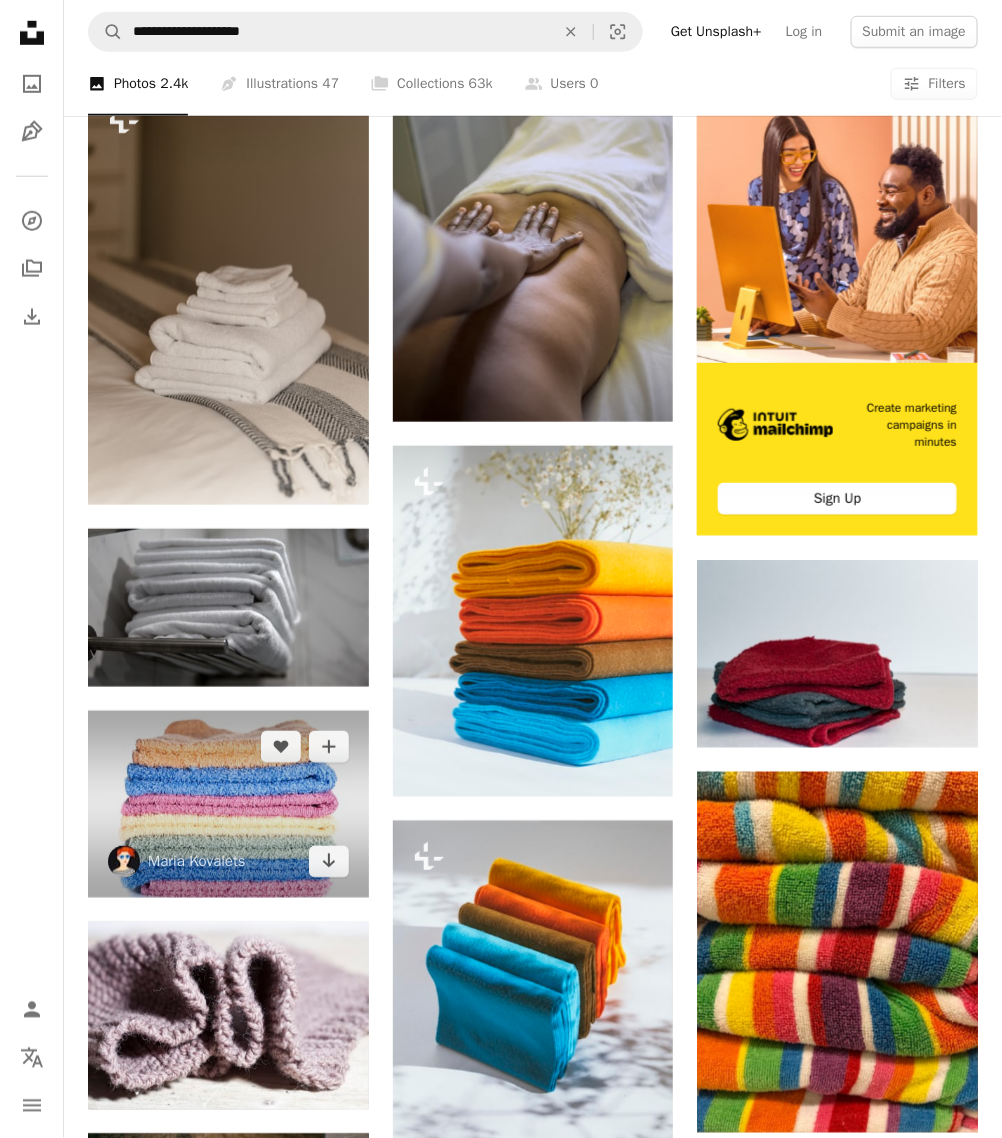 scroll, scrollTop: 500, scrollLeft: 0, axis: vertical 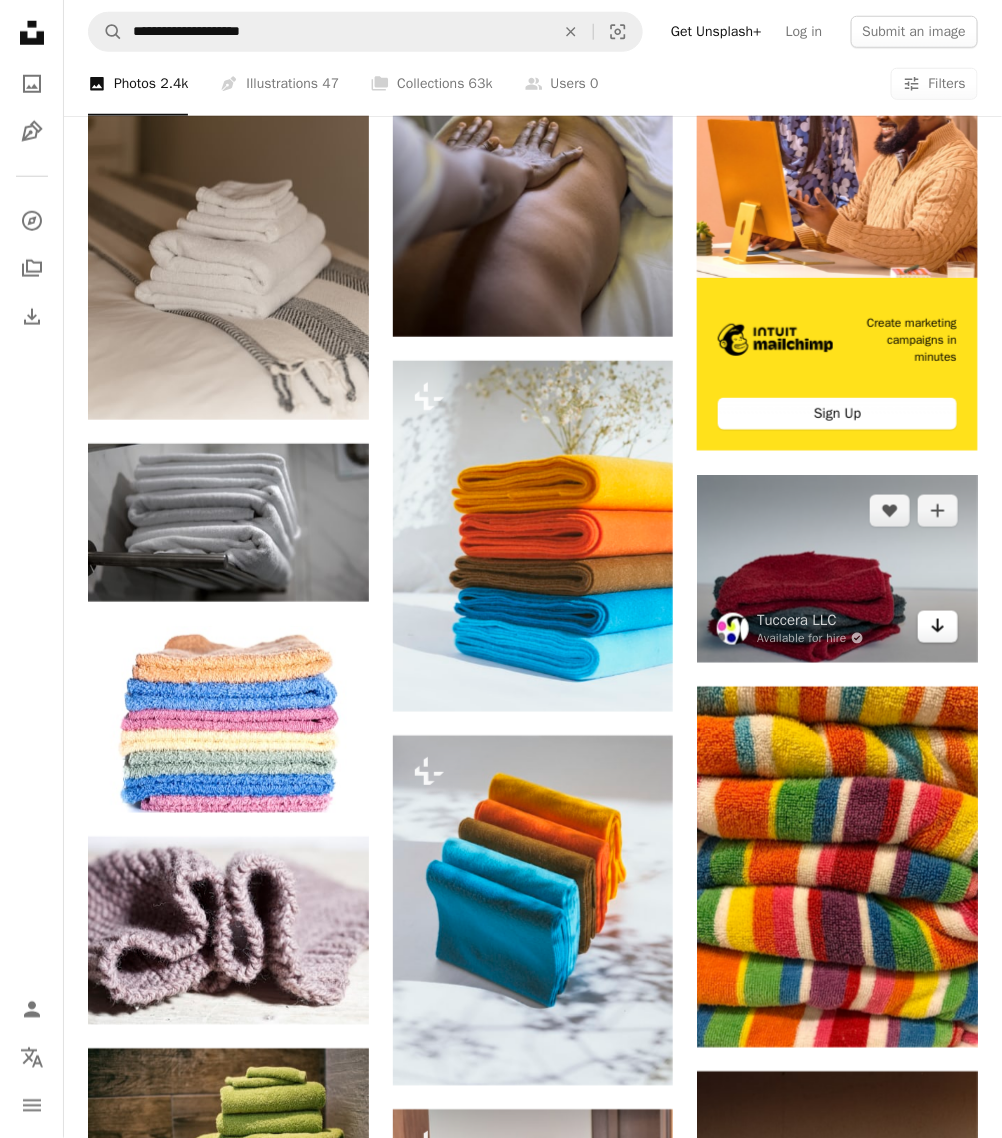 click on "Arrow pointing down" 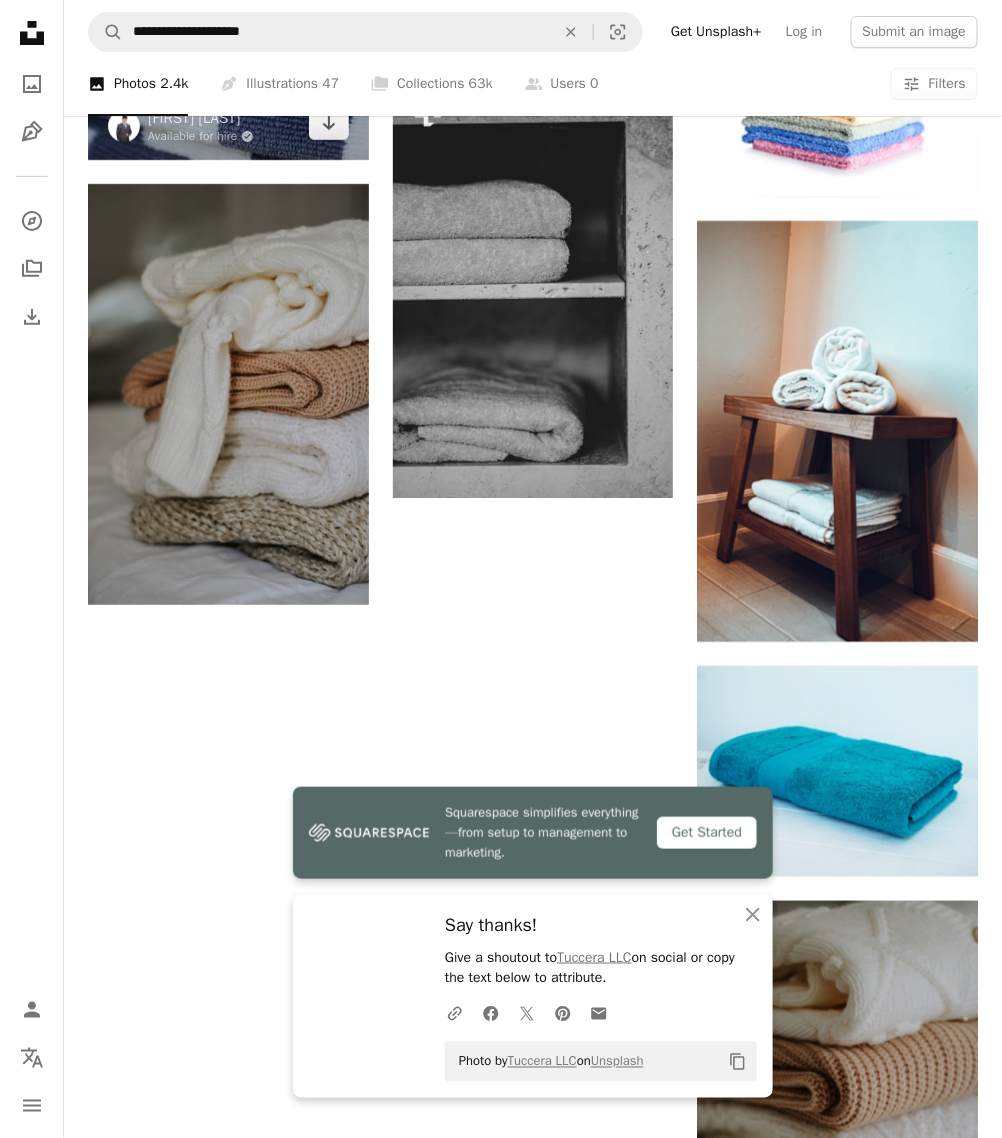 scroll, scrollTop: 2125, scrollLeft: 0, axis: vertical 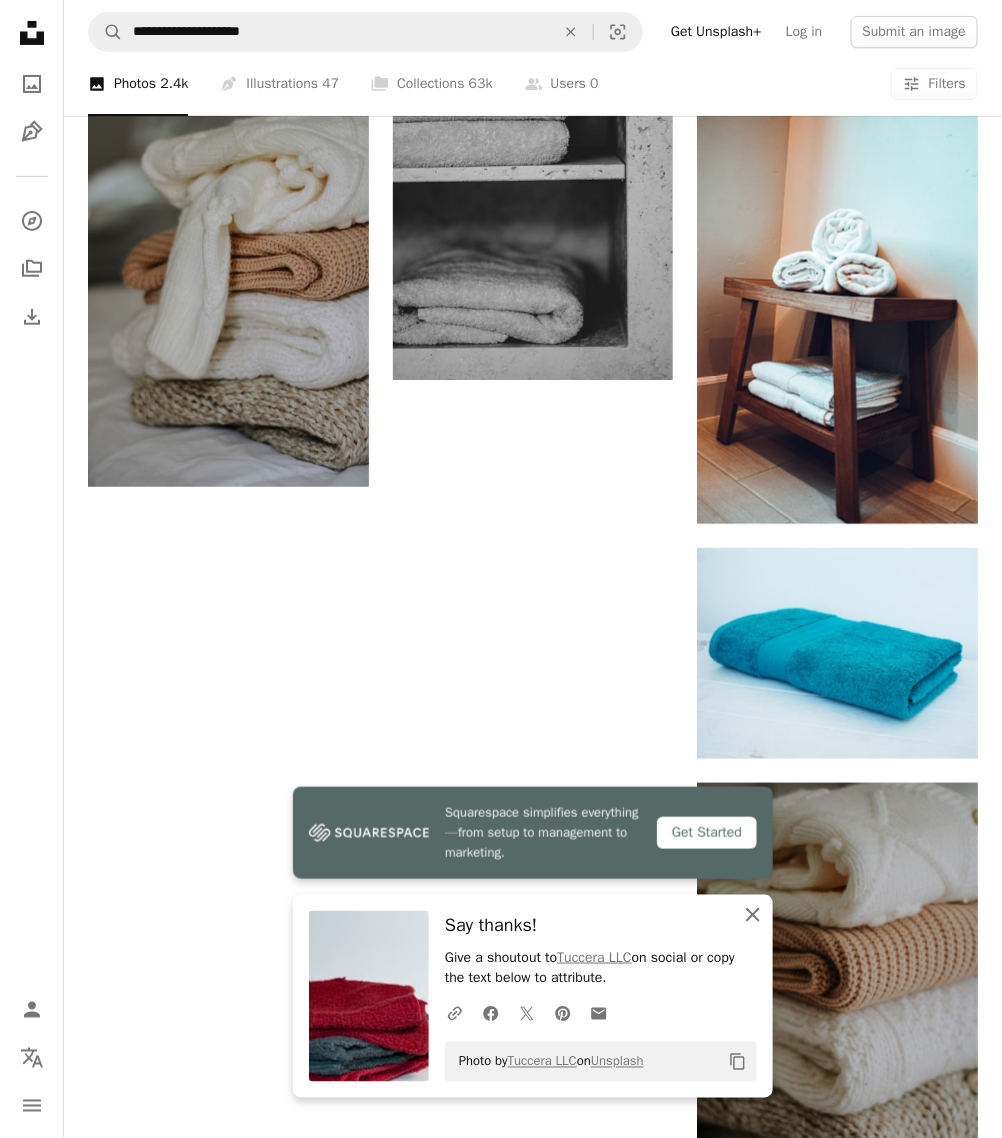 click on "An X shape" 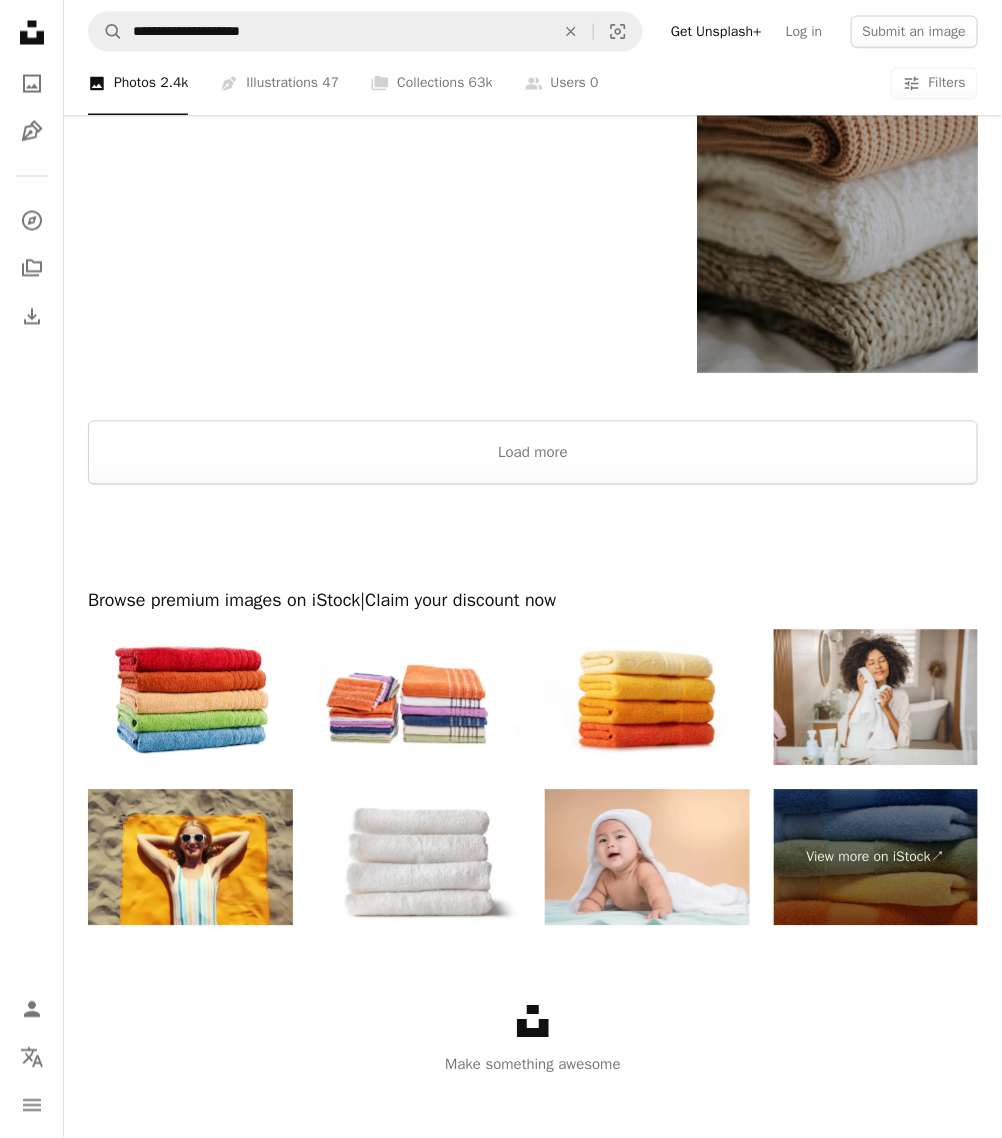 scroll, scrollTop: 2960, scrollLeft: 0, axis: vertical 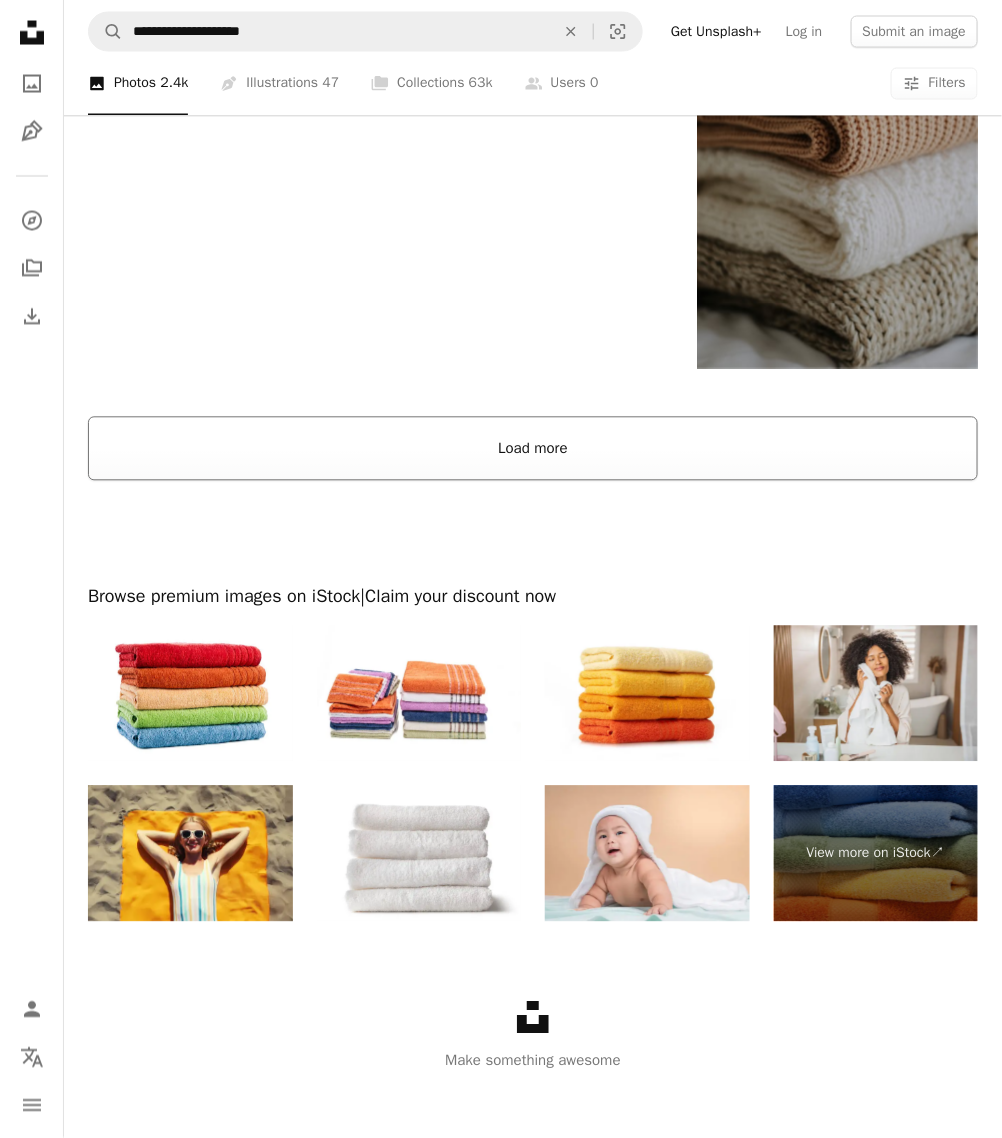 click on "Load more" at bounding box center (533, 449) 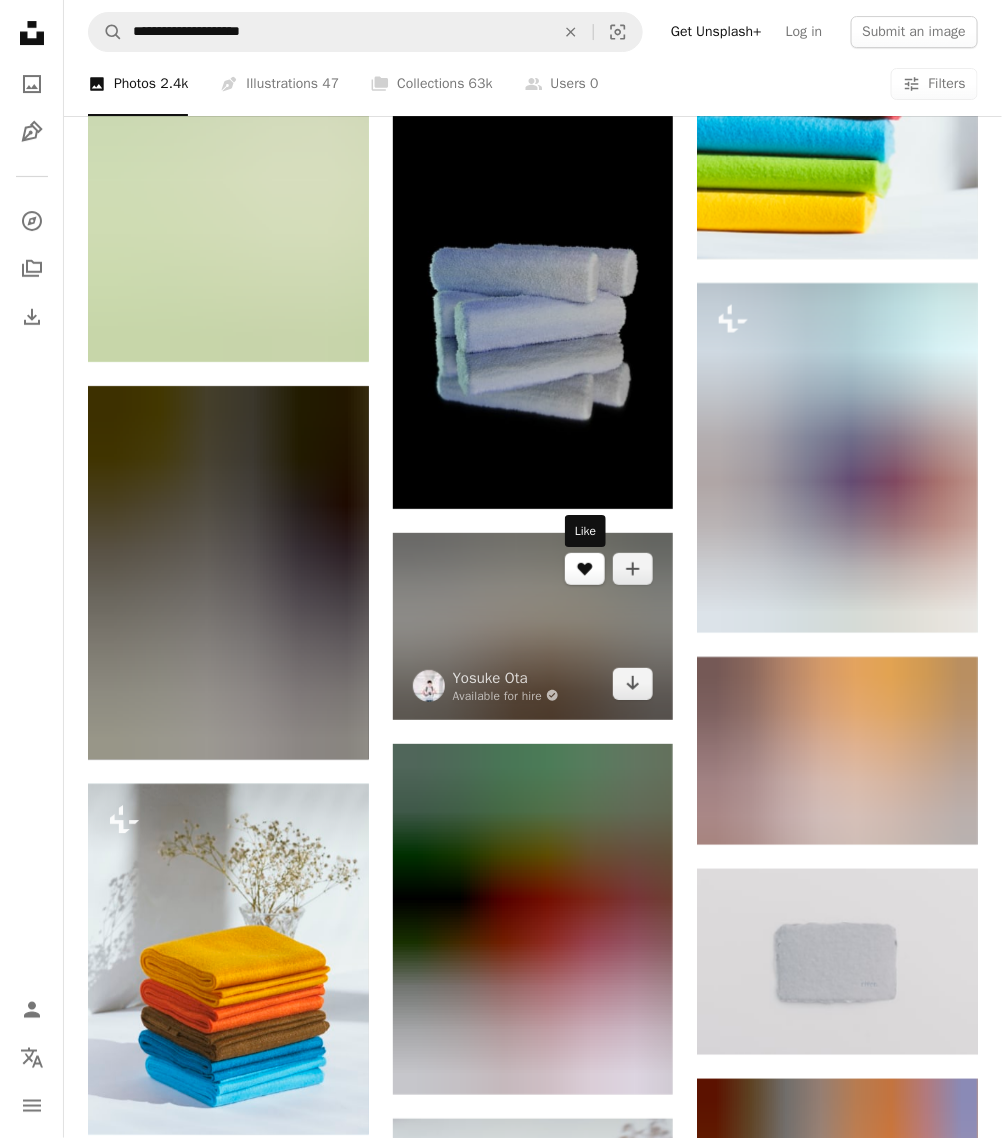scroll, scrollTop: 3835, scrollLeft: 0, axis: vertical 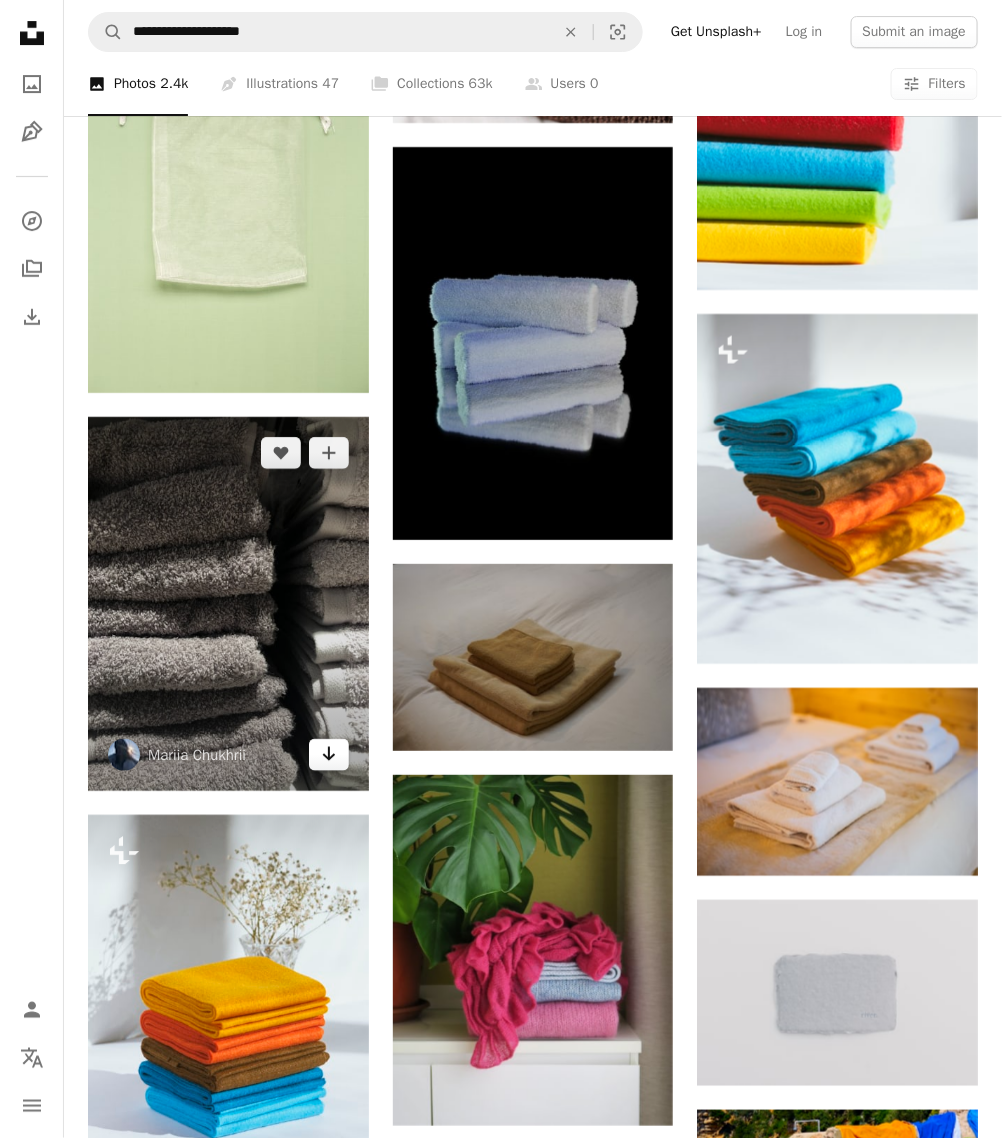 click 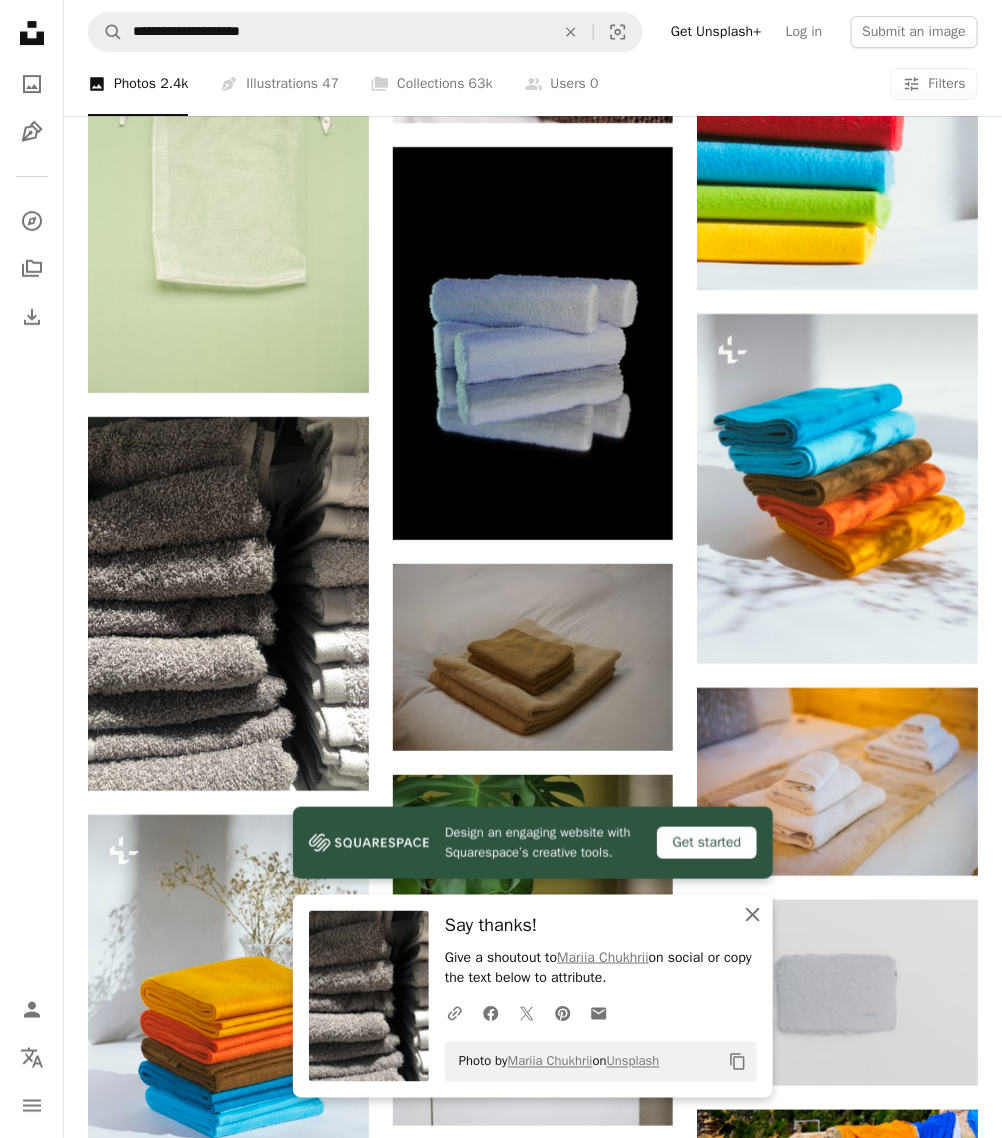 click on "An X shape" 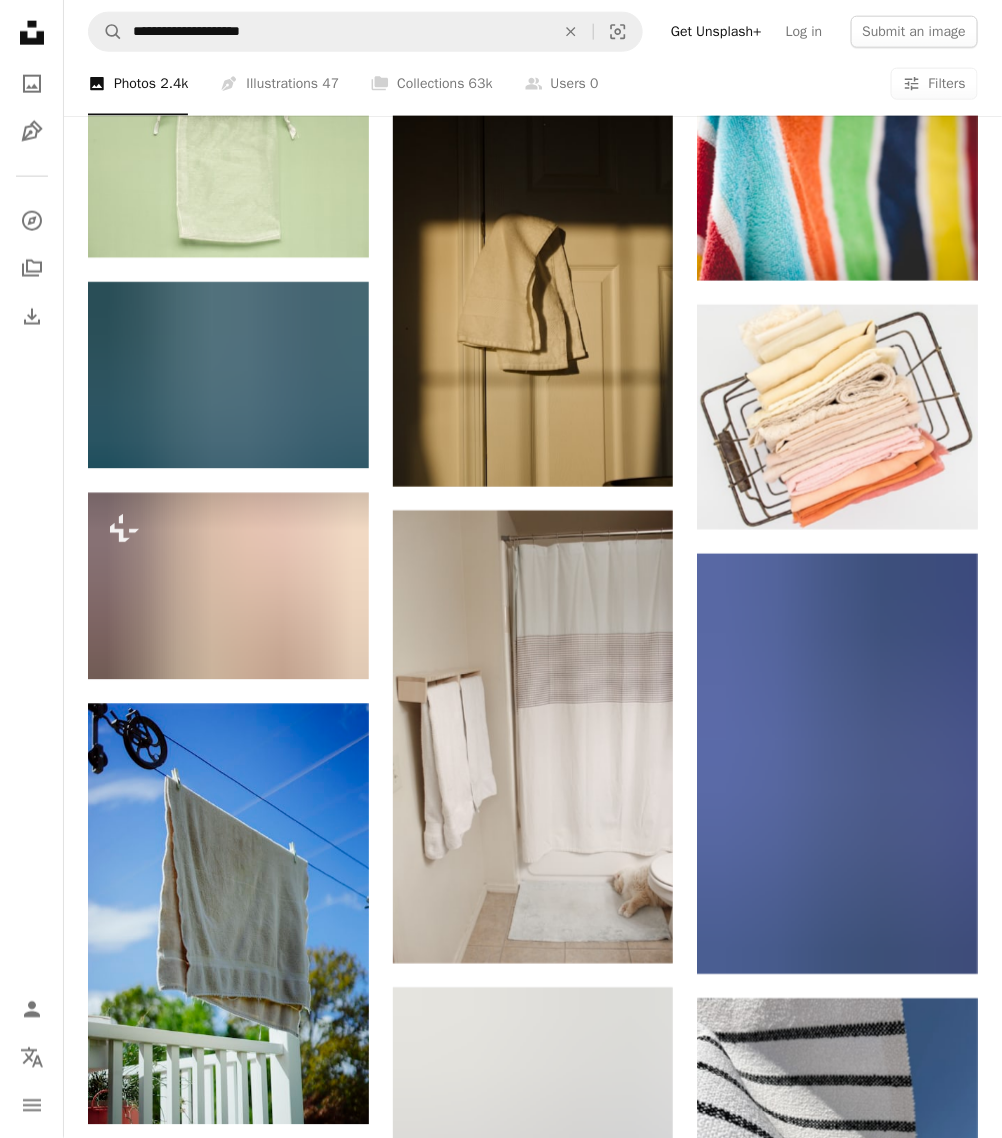 scroll, scrollTop: 6710, scrollLeft: 0, axis: vertical 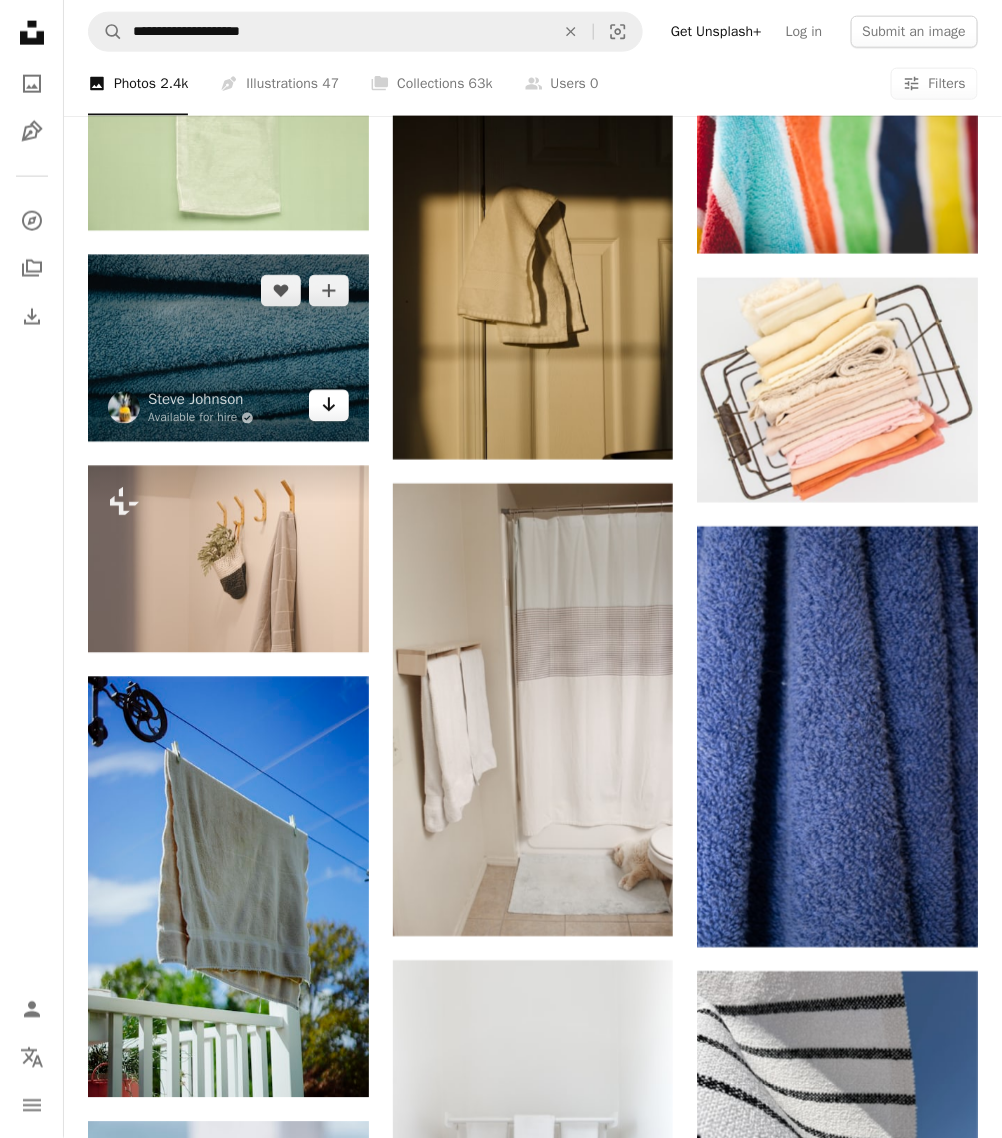 click 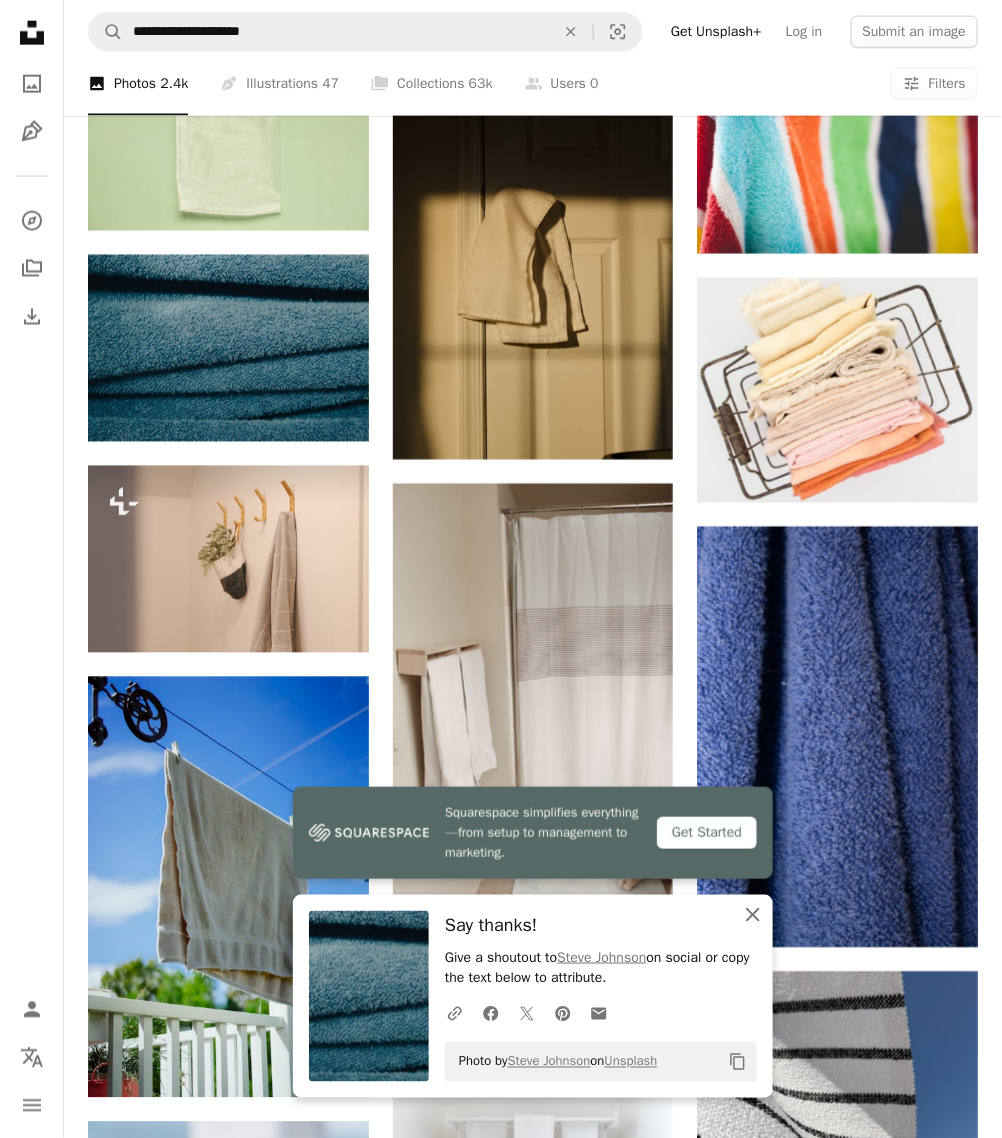click on "An X shape" 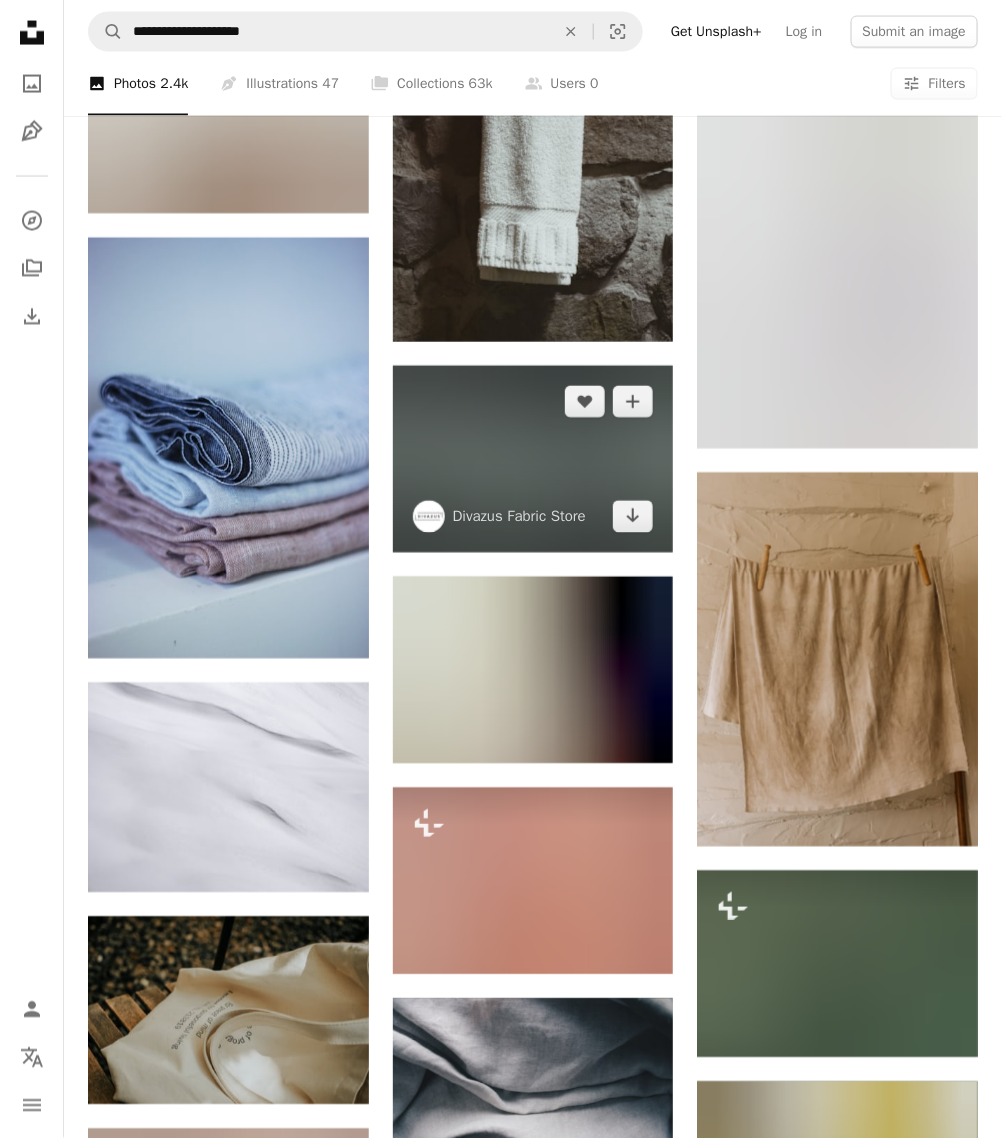 scroll, scrollTop: 8960, scrollLeft: 0, axis: vertical 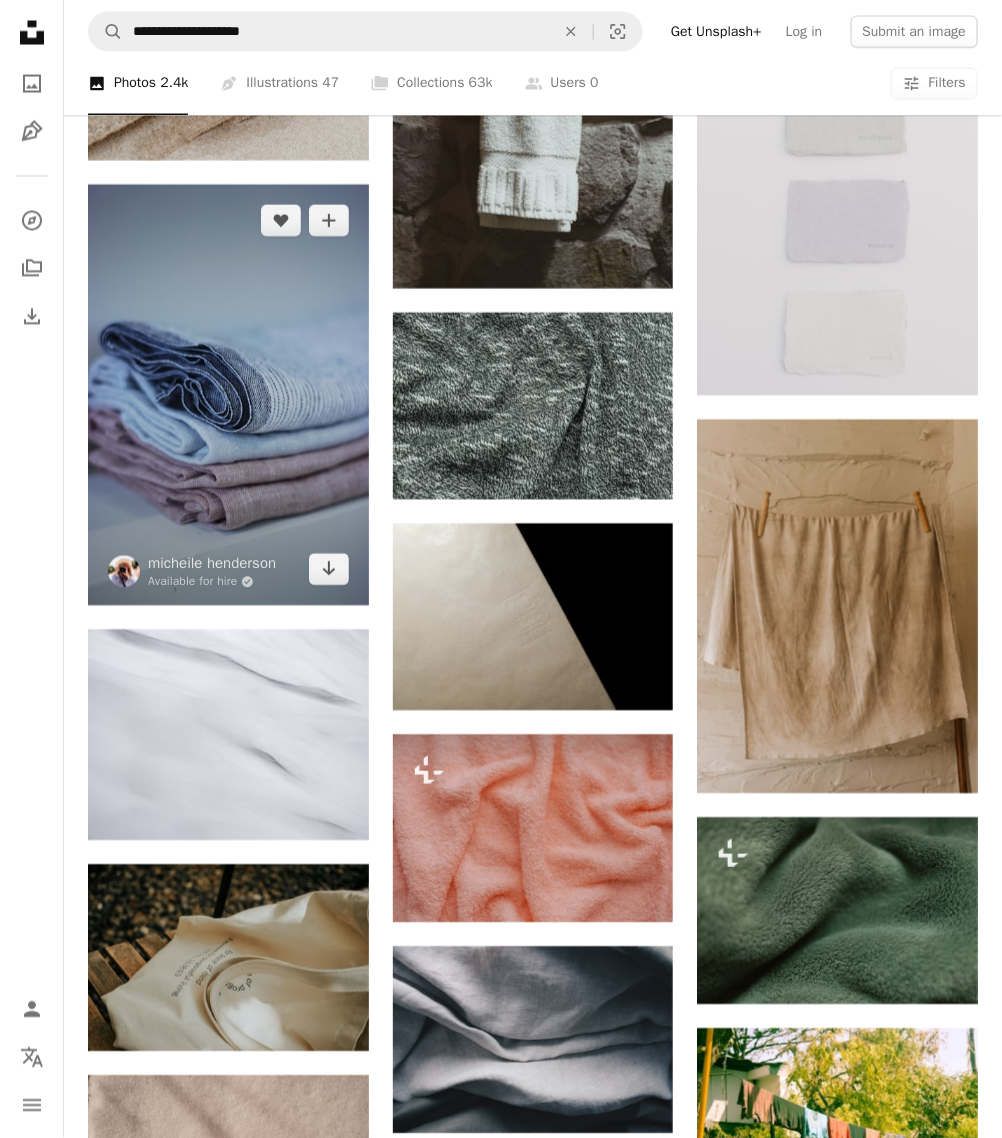 click at bounding box center [228, 395] 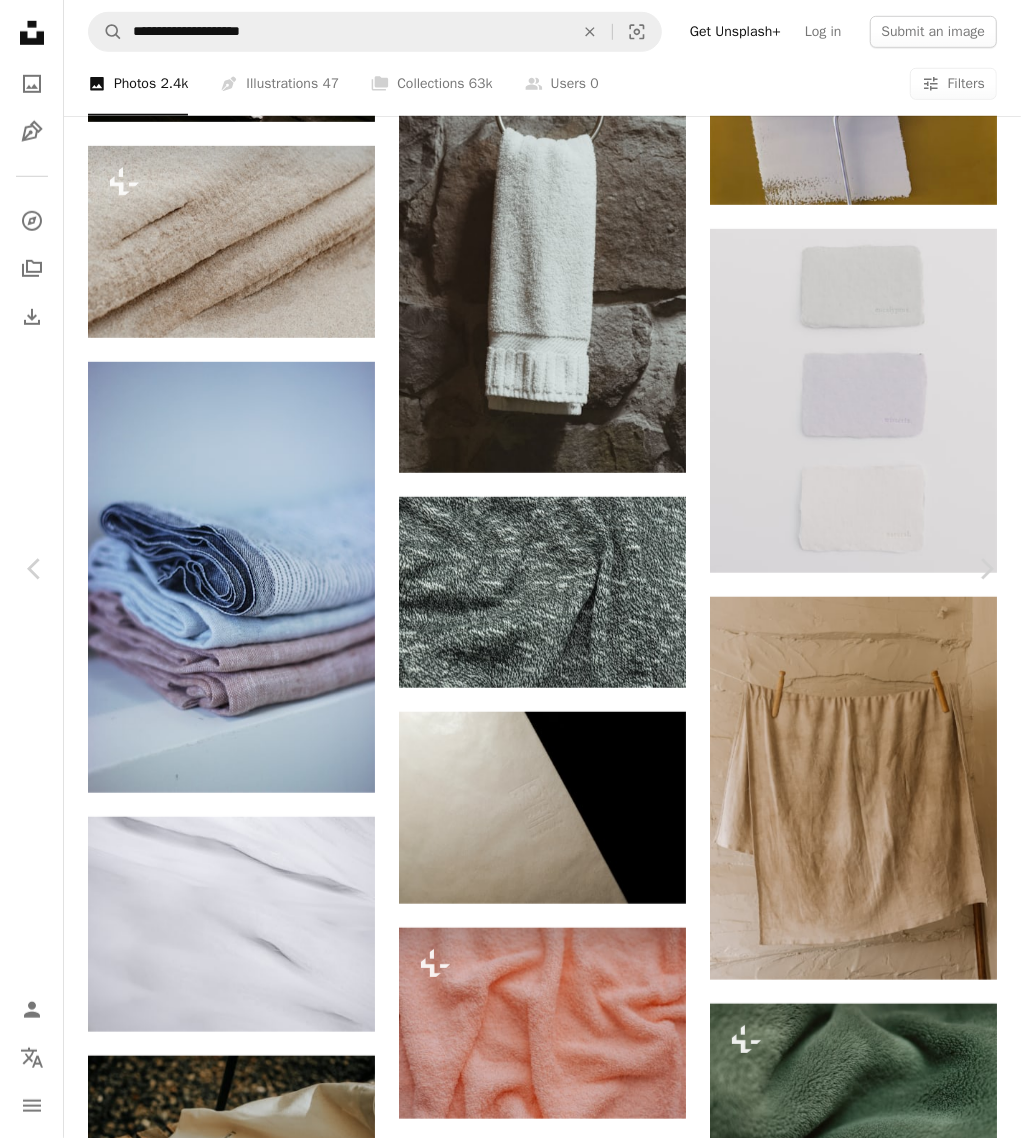 click on "An X shape" at bounding box center (20, 20) 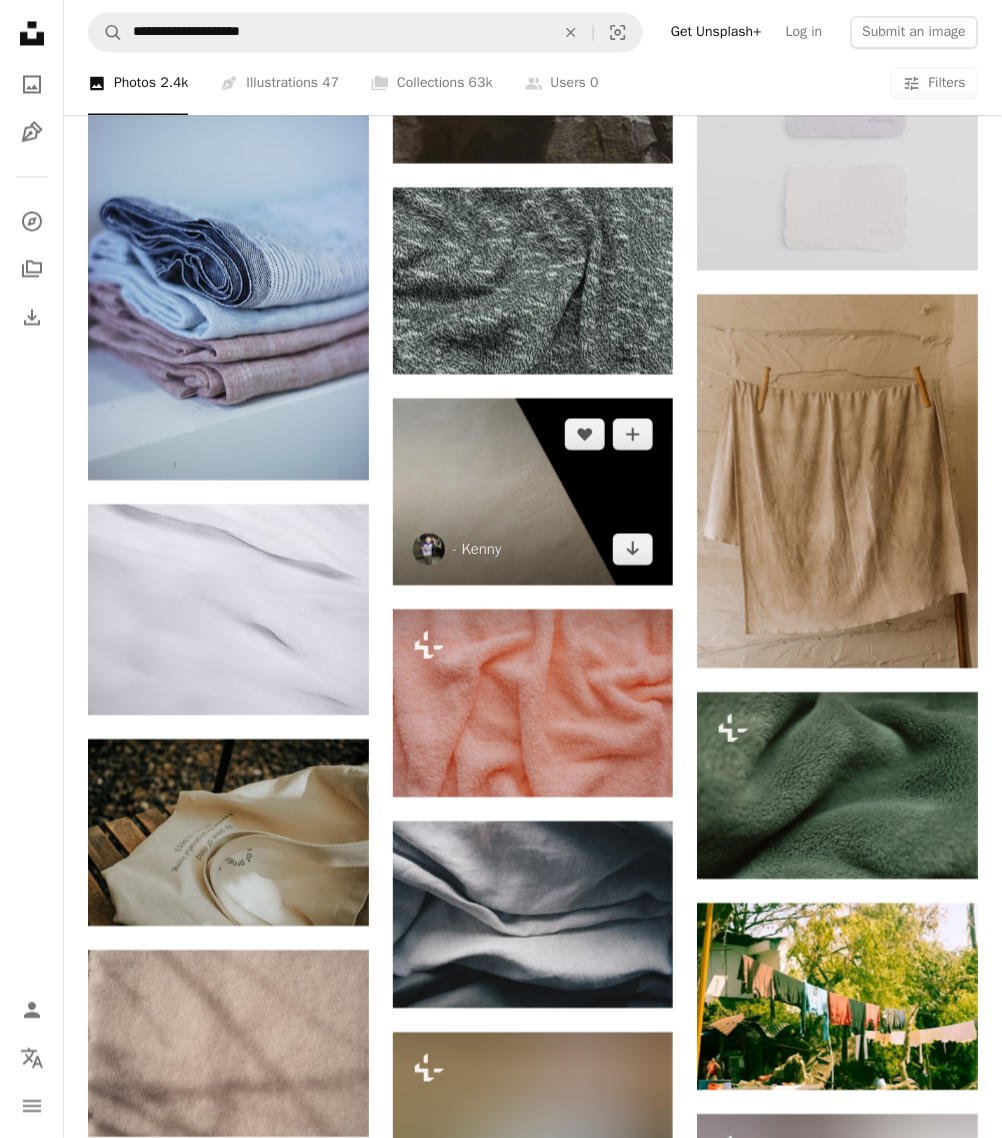 scroll, scrollTop: 9460, scrollLeft: 0, axis: vertical 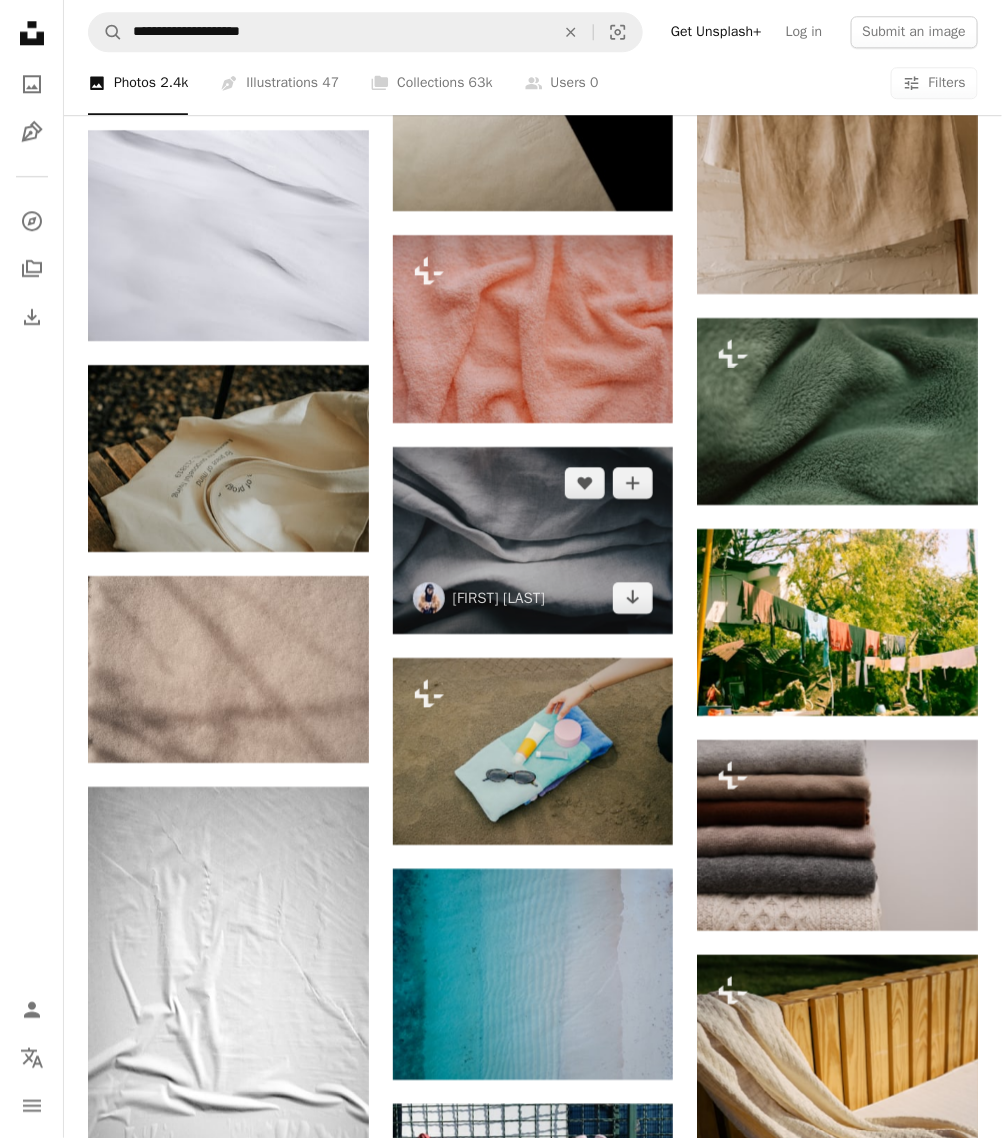 click at bounding box center [533, 540] 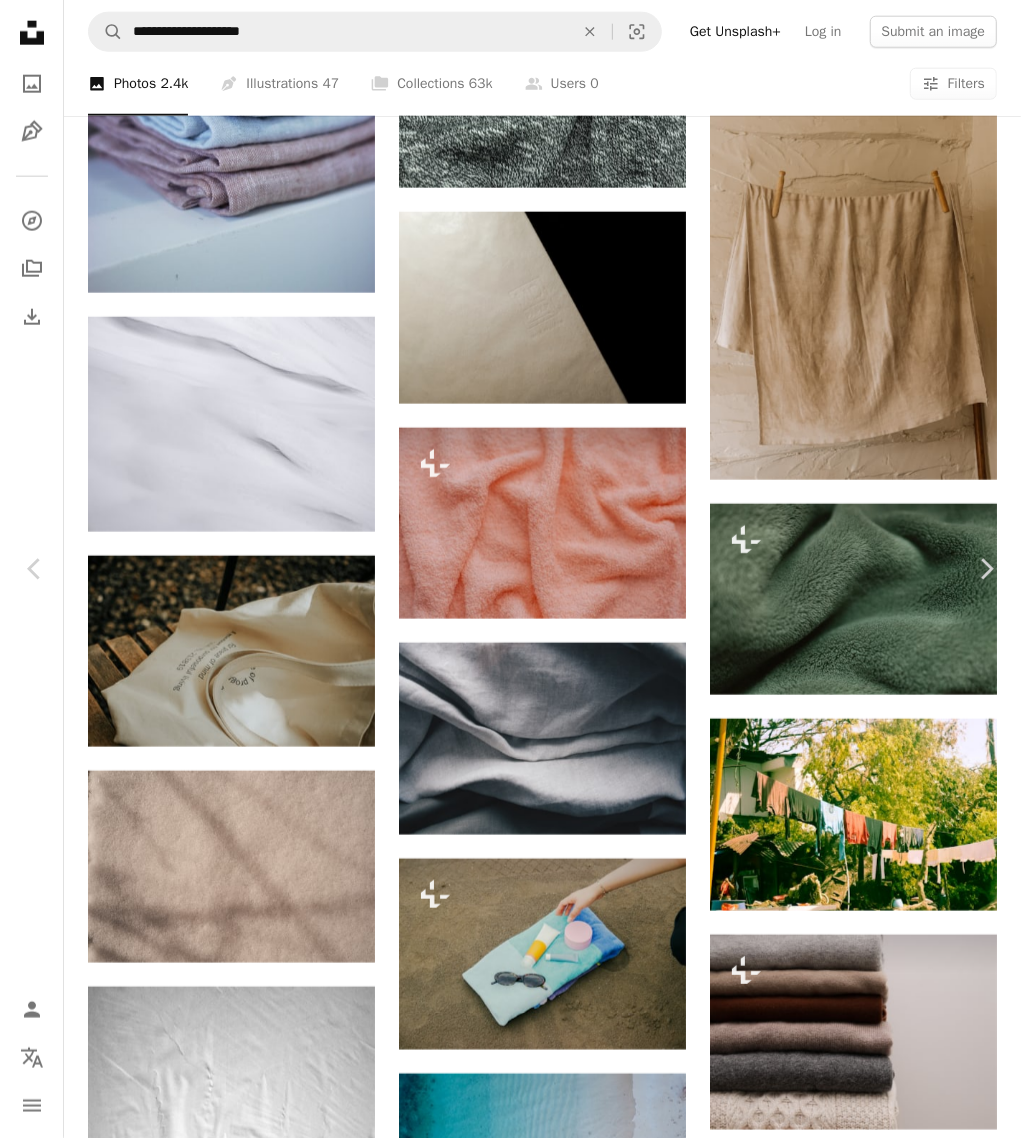 click on "An X shape" at bounding box center (20, 20) 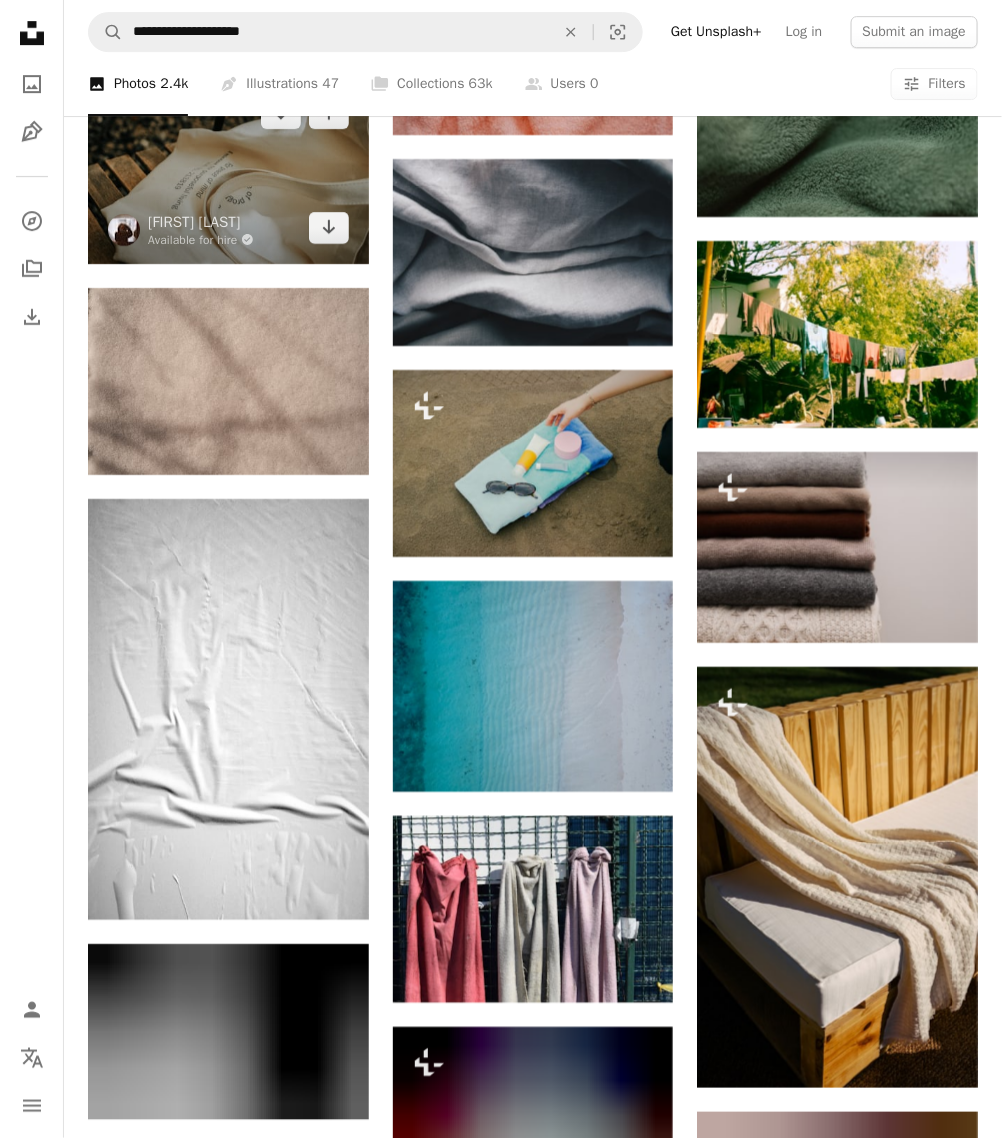 scroll, scrollTop: 9835, scrollLeft: 0, axis: vertical 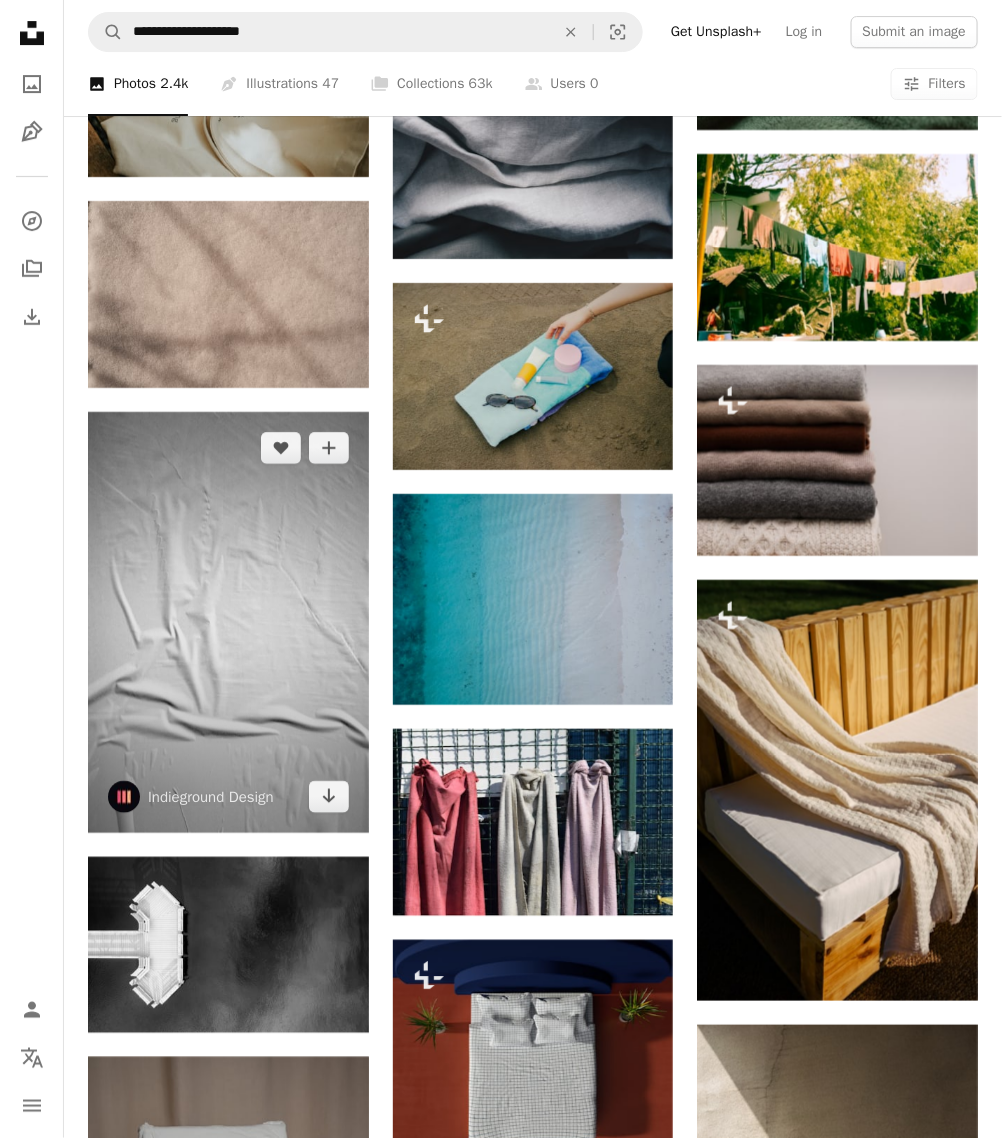 click at bounding box center [228, 622] 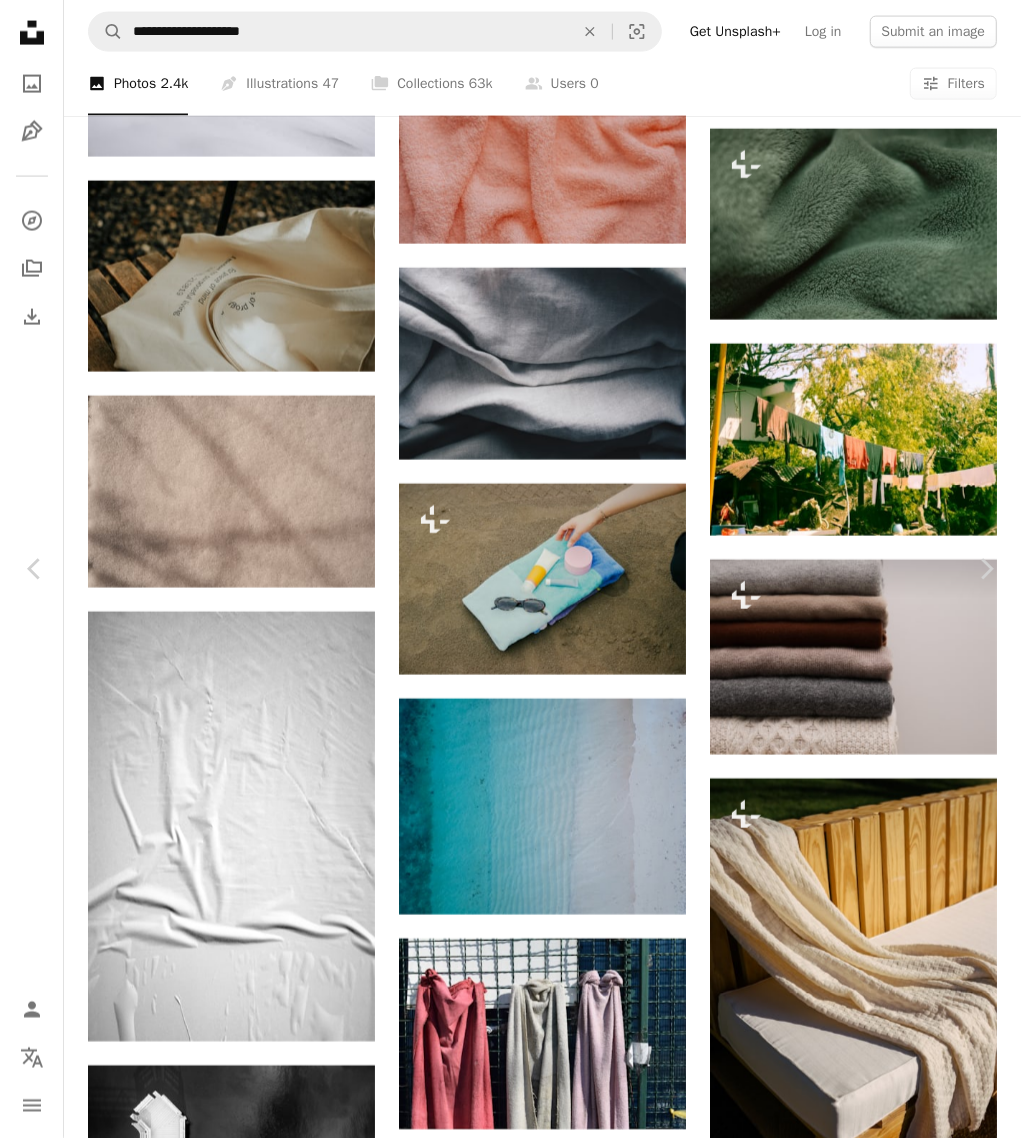 click on "An X shape" at bounding box center [20, 20] 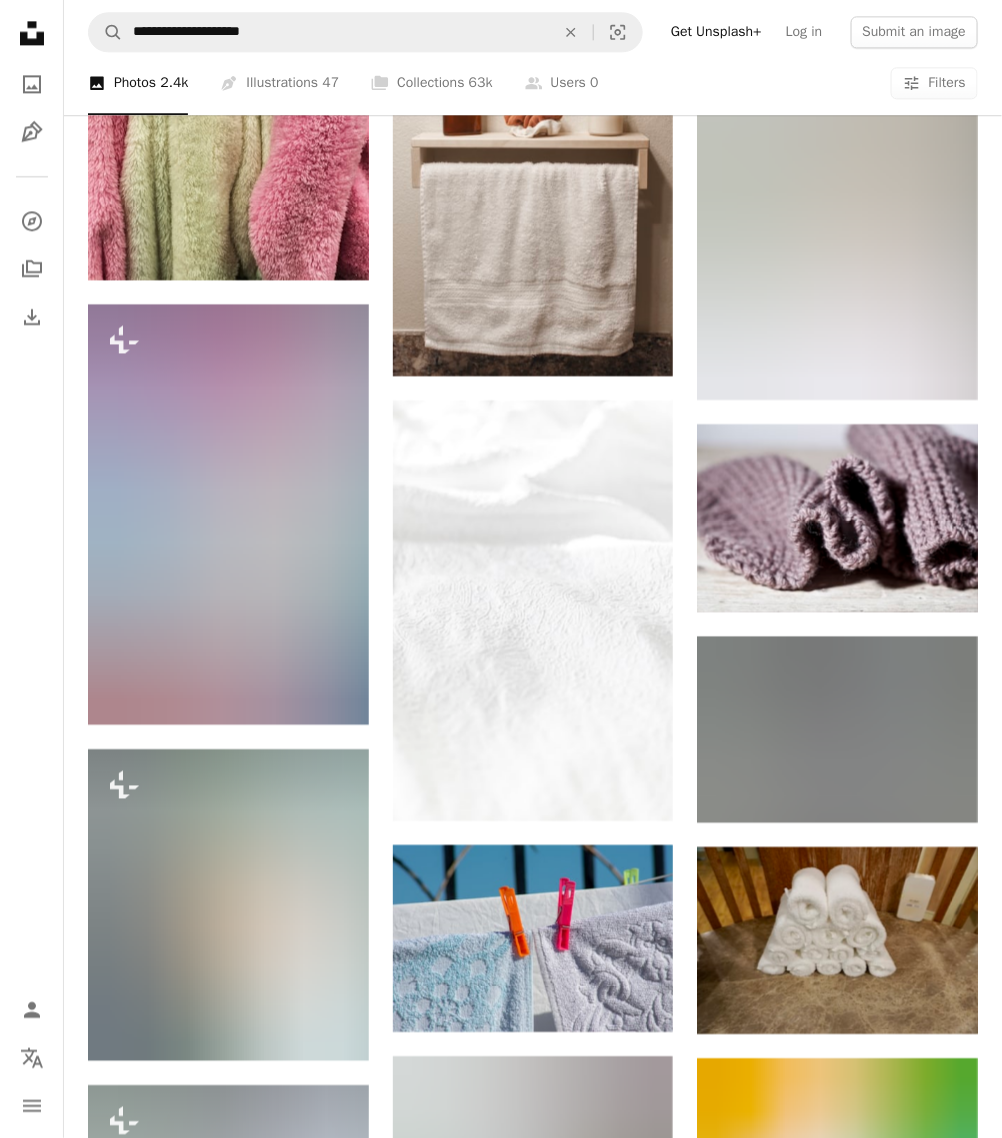 scroll, scrollTop: 11460, scrollLeft: 0, axis: vertical 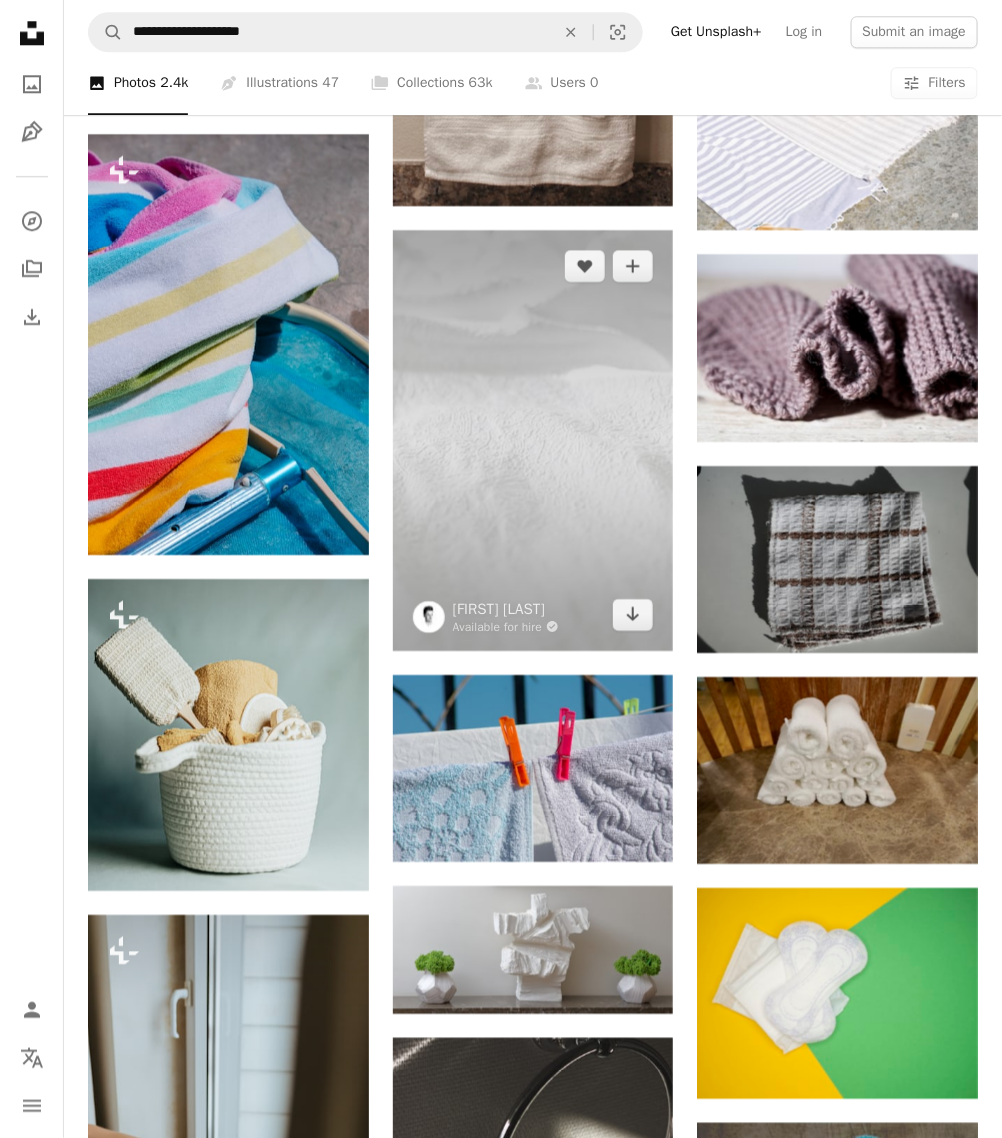 click at bounding box center [533, 440] 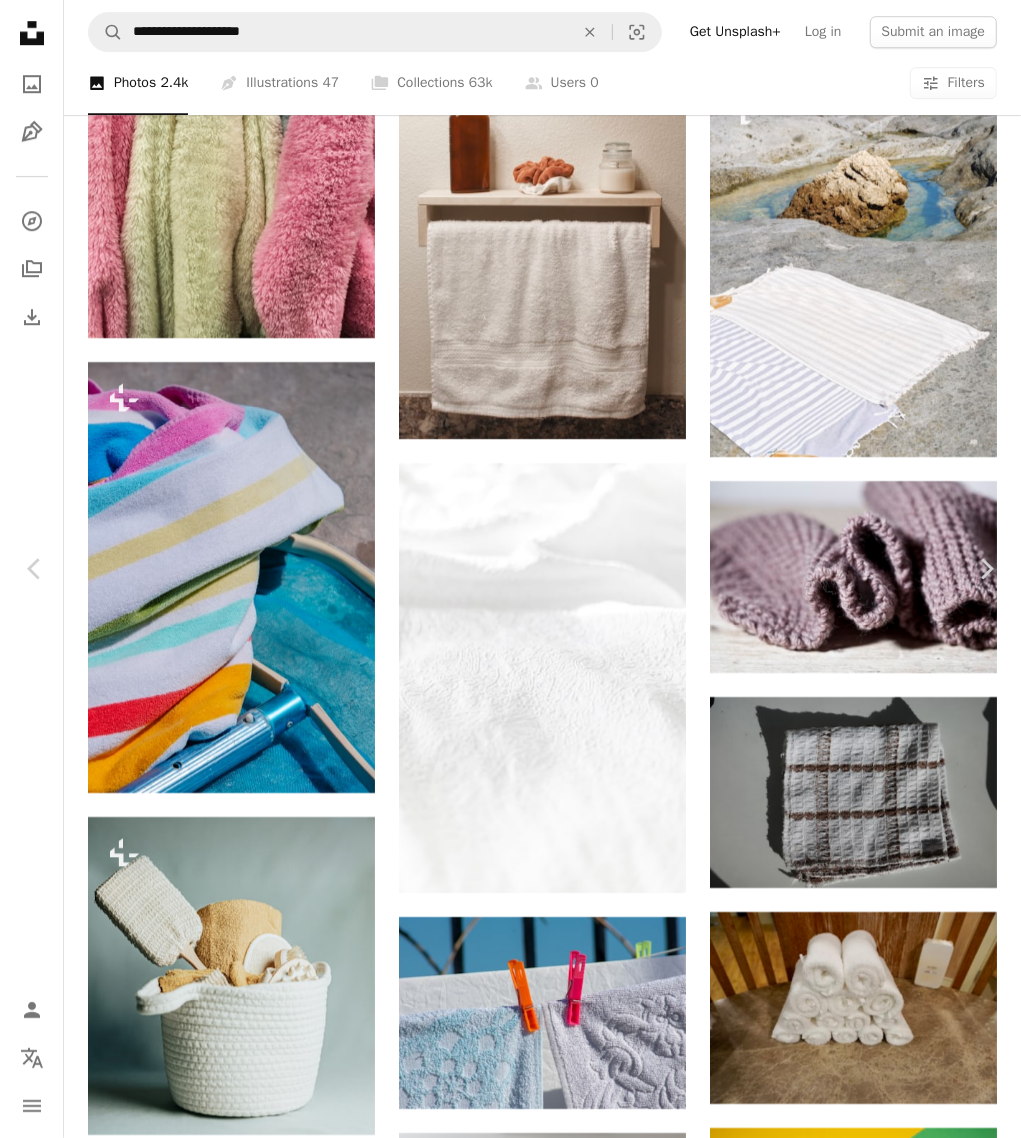 click on "An X shape" at bounding box center (20, 20) 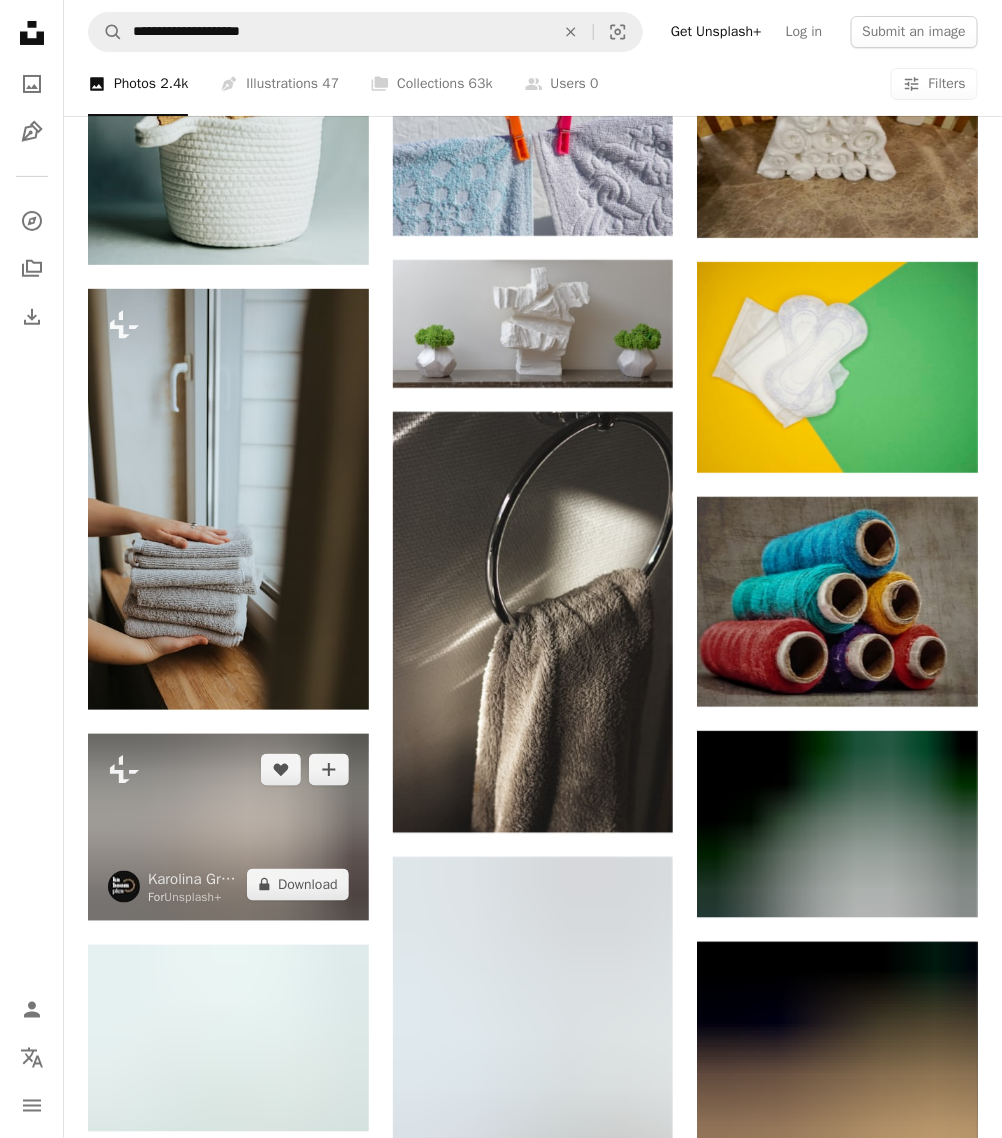 scroll, scrollTop: 12585, scrollLeft: 0, axis: vertical 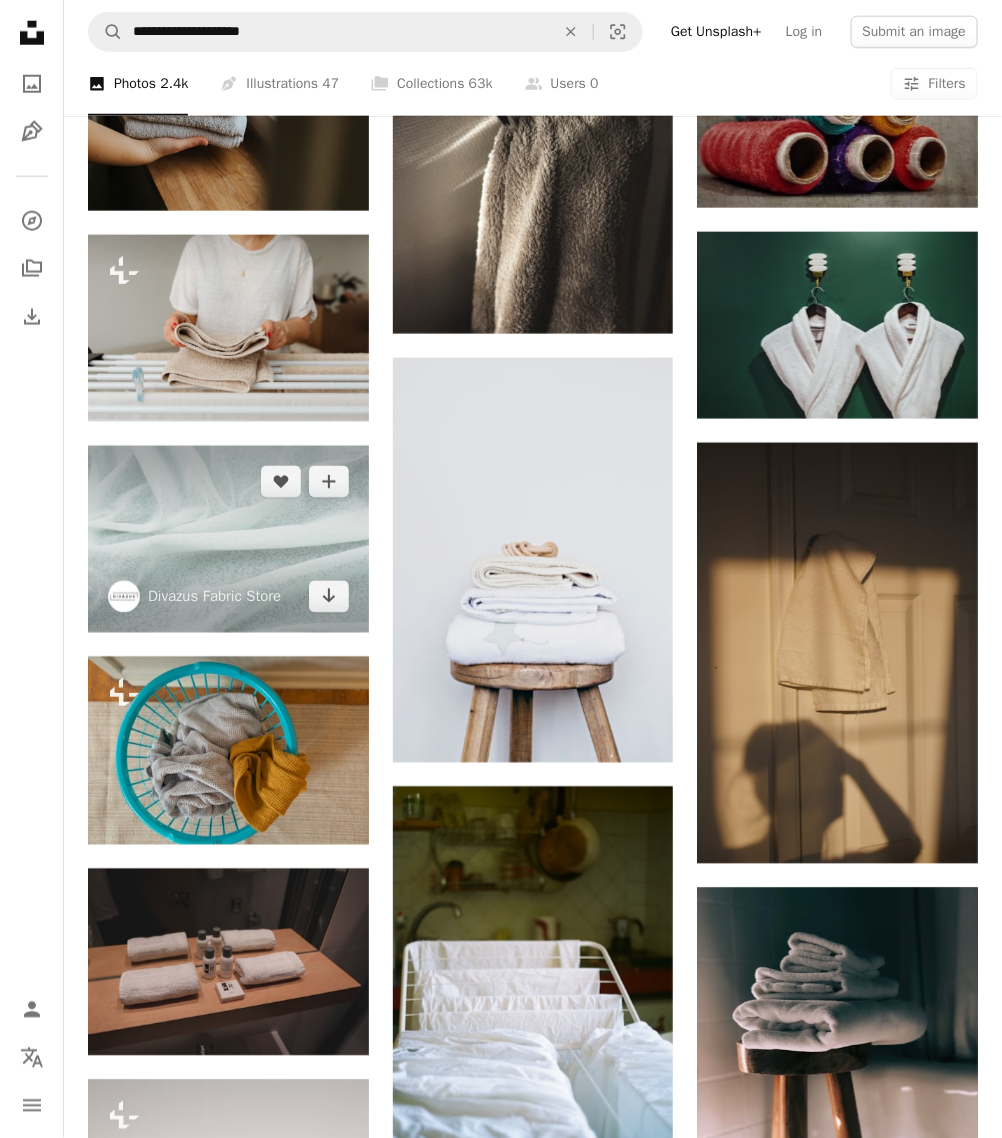 click at bounding box center [228, 539] 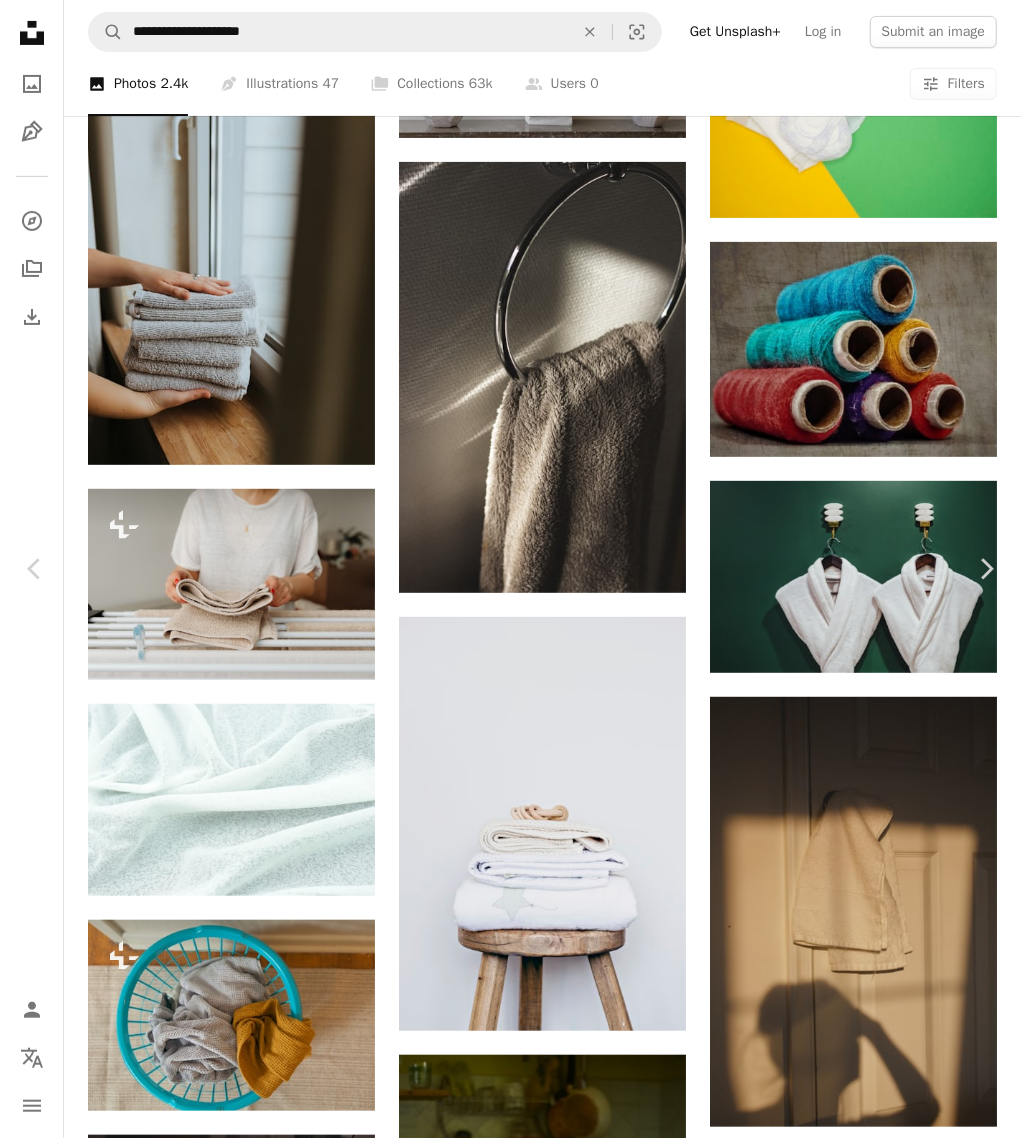 click on "An X shape" at bounding box center [20, 20] 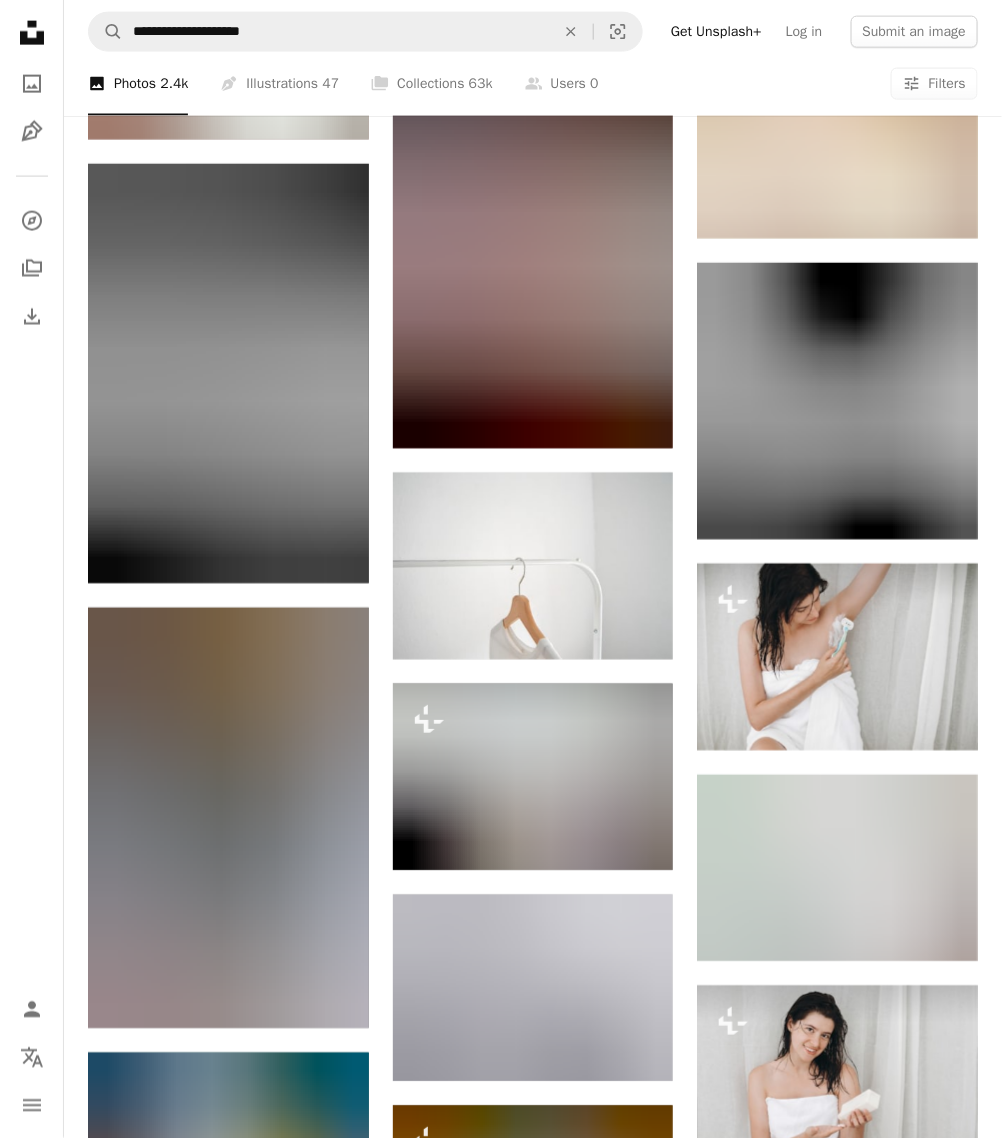 scroll, scrollTop: 38460, scrollLeft: 0, axis: vertical 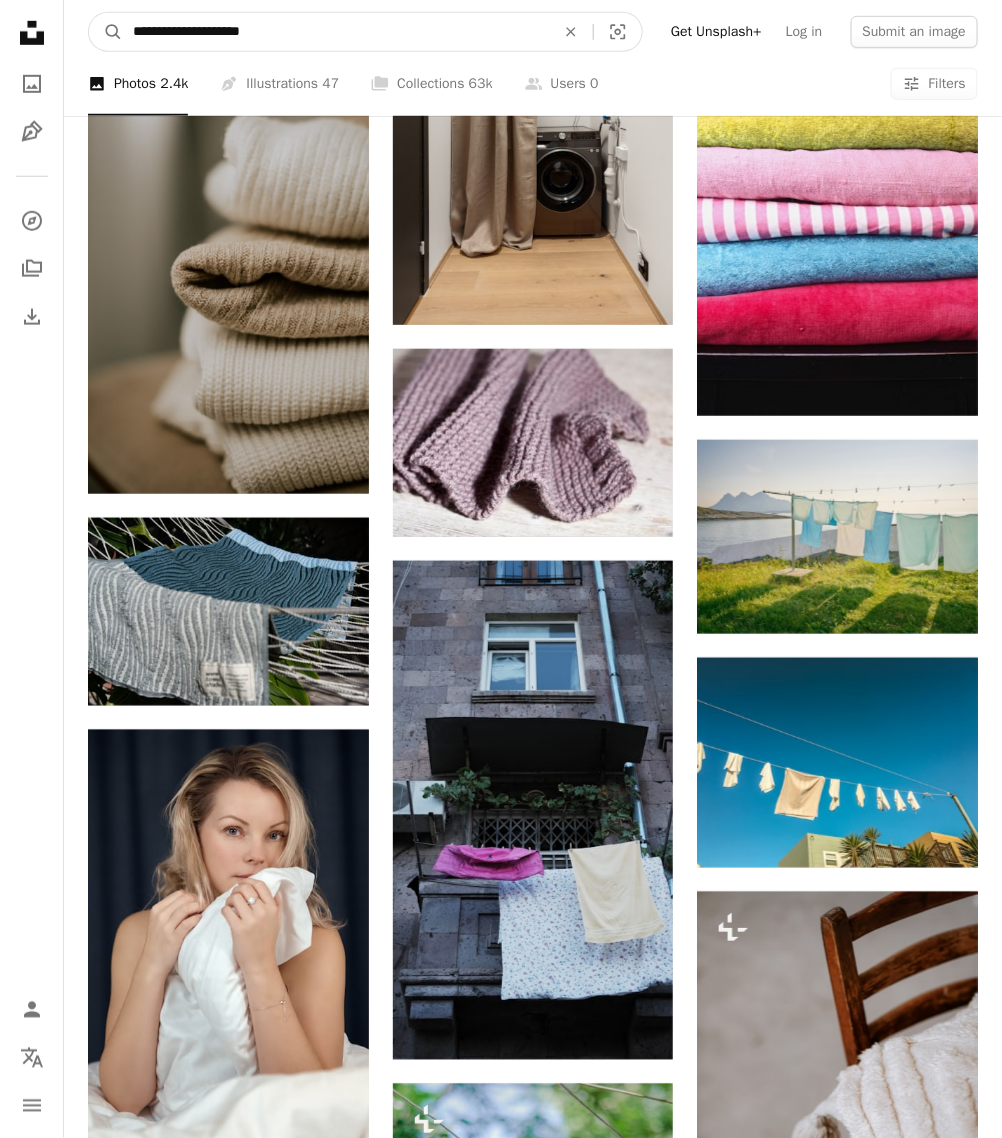 click on "**********" at bounding box center (336, 32) 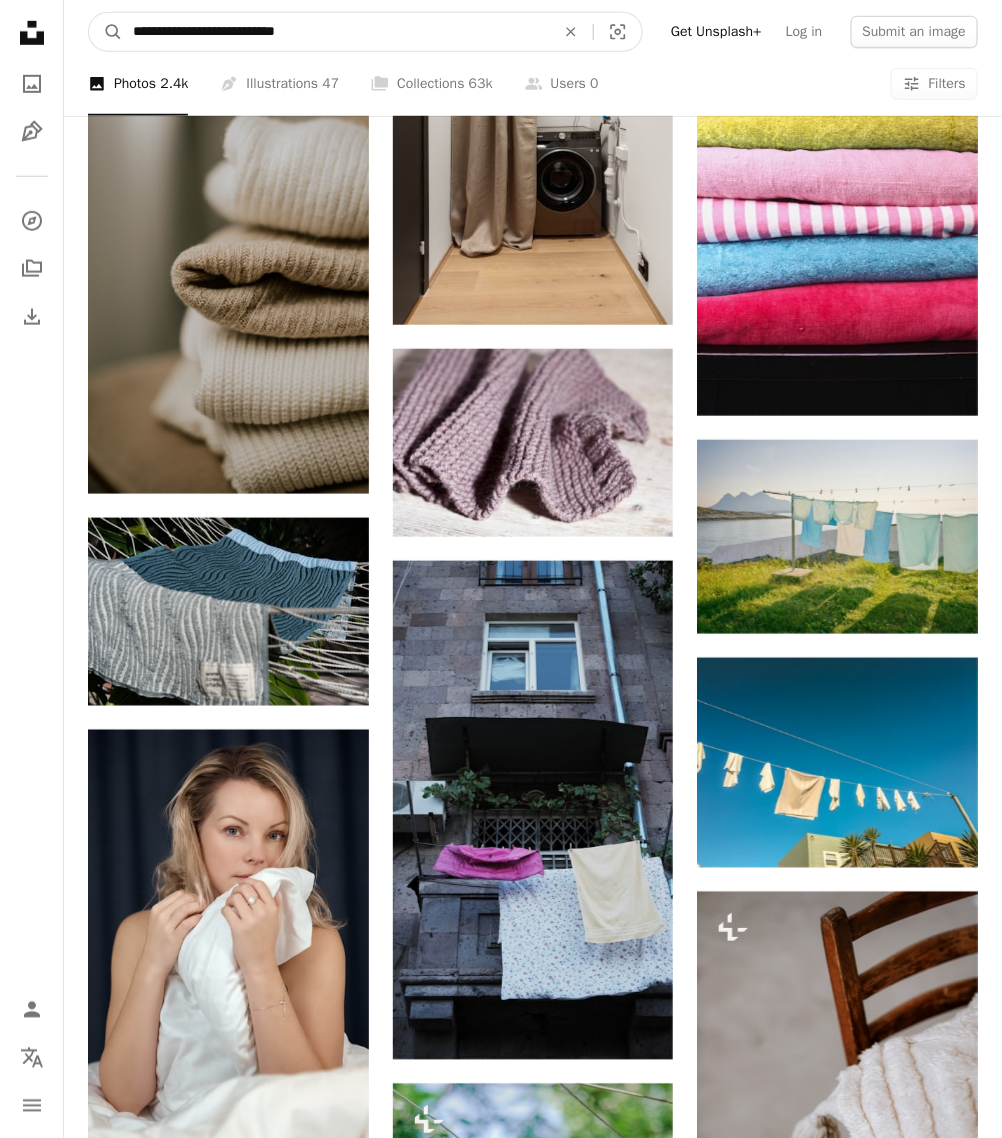 type on "**********" 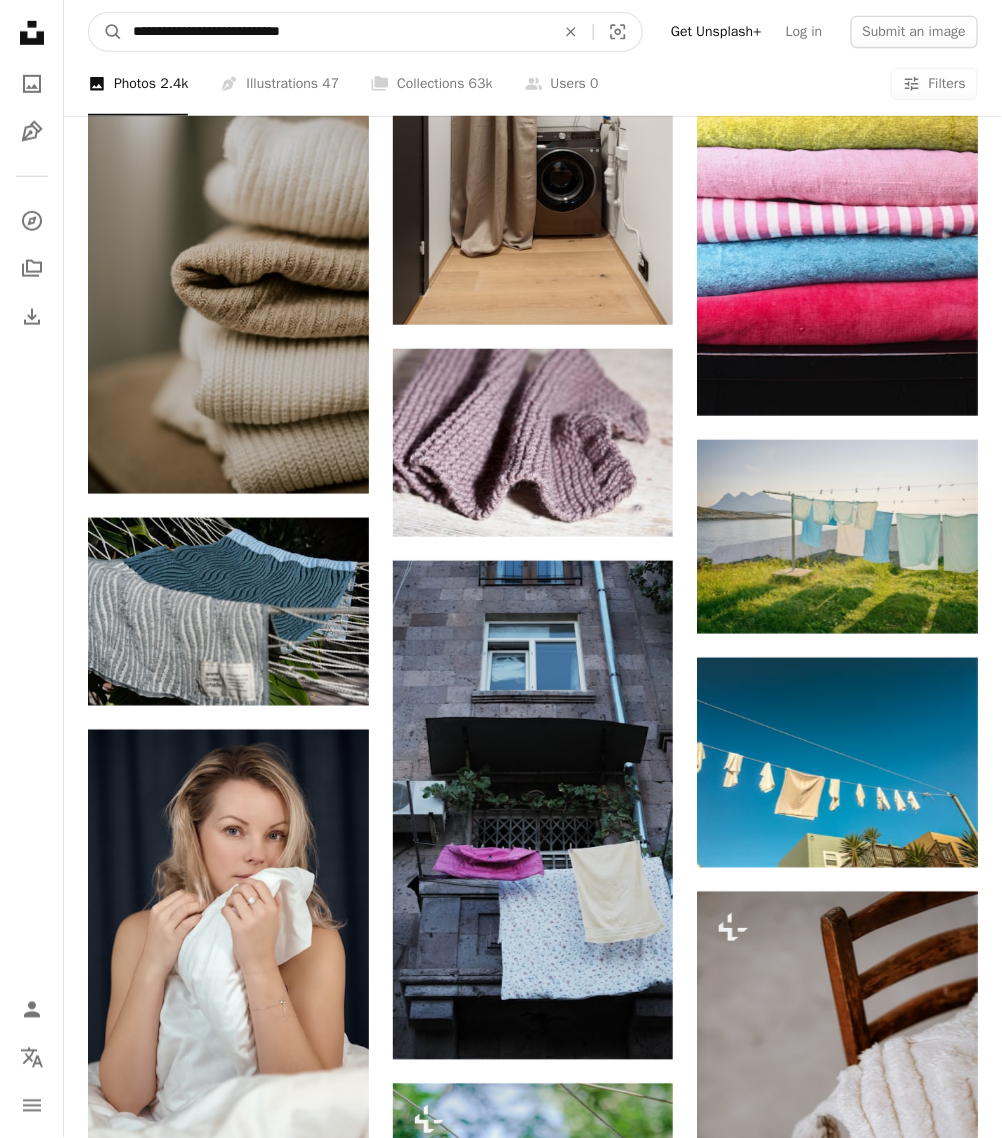 click on "A magnifying glass" at bounding box center [106, 32] 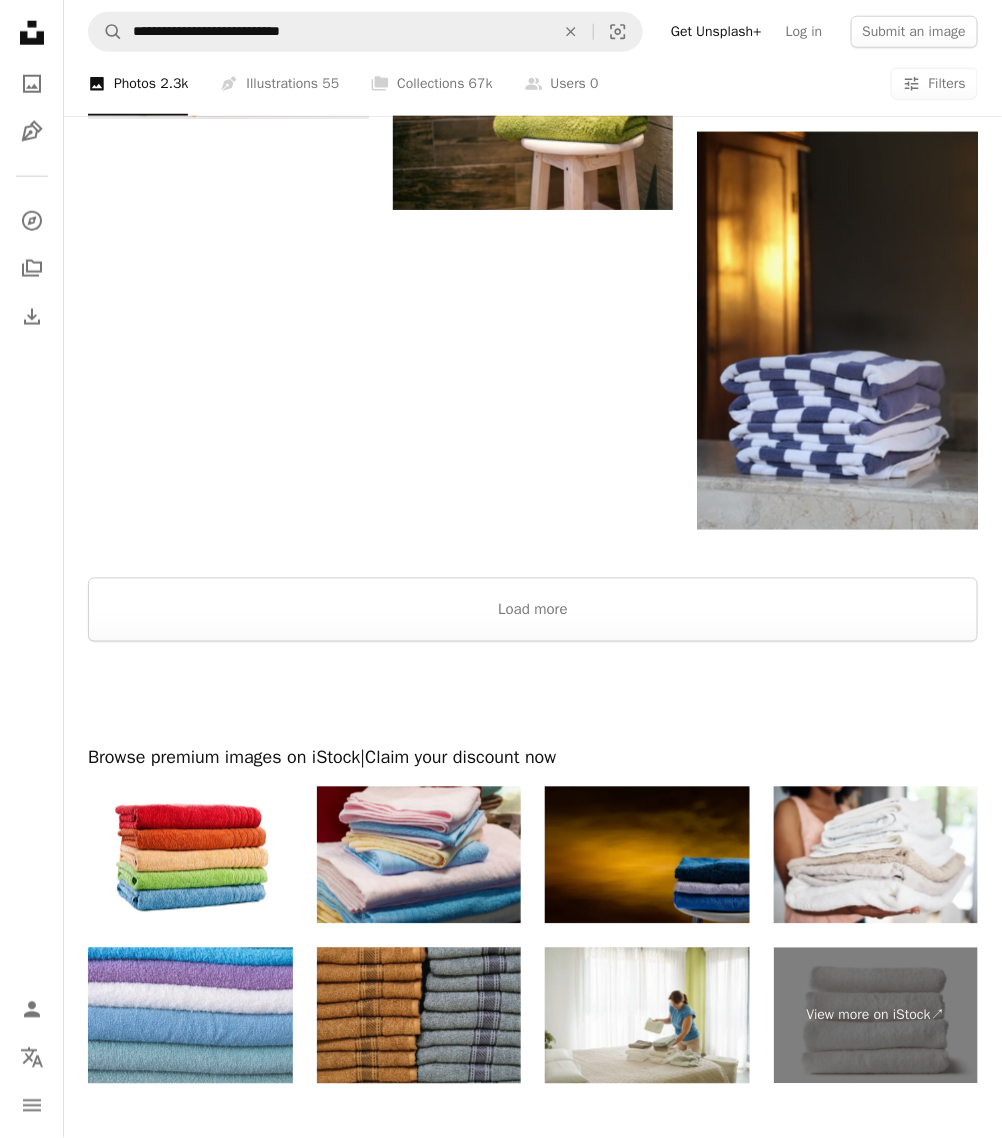 scroll, scrollTop: 2625, scrollLeft: 0, axis: vertical 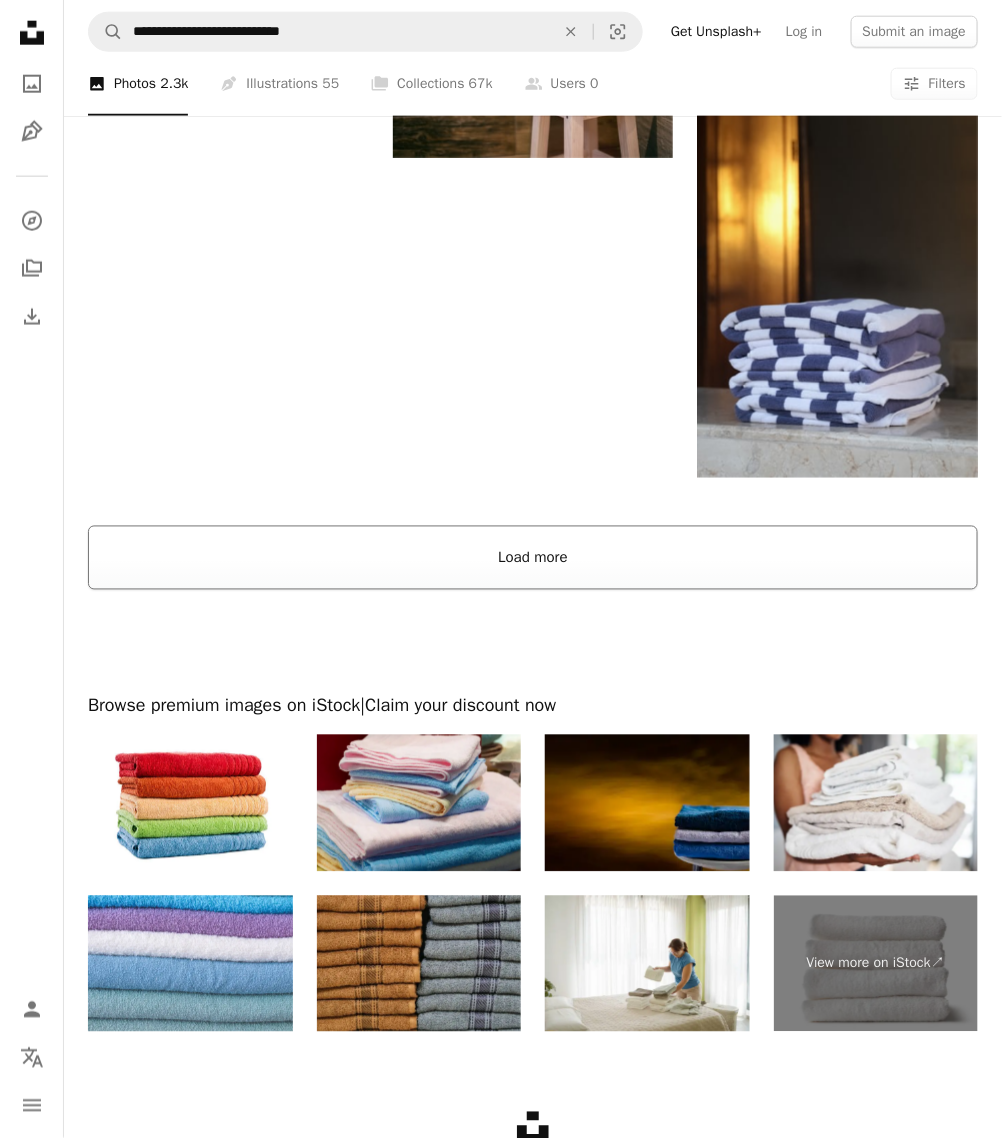 click on "Load more" at bounding box center (533, 558) 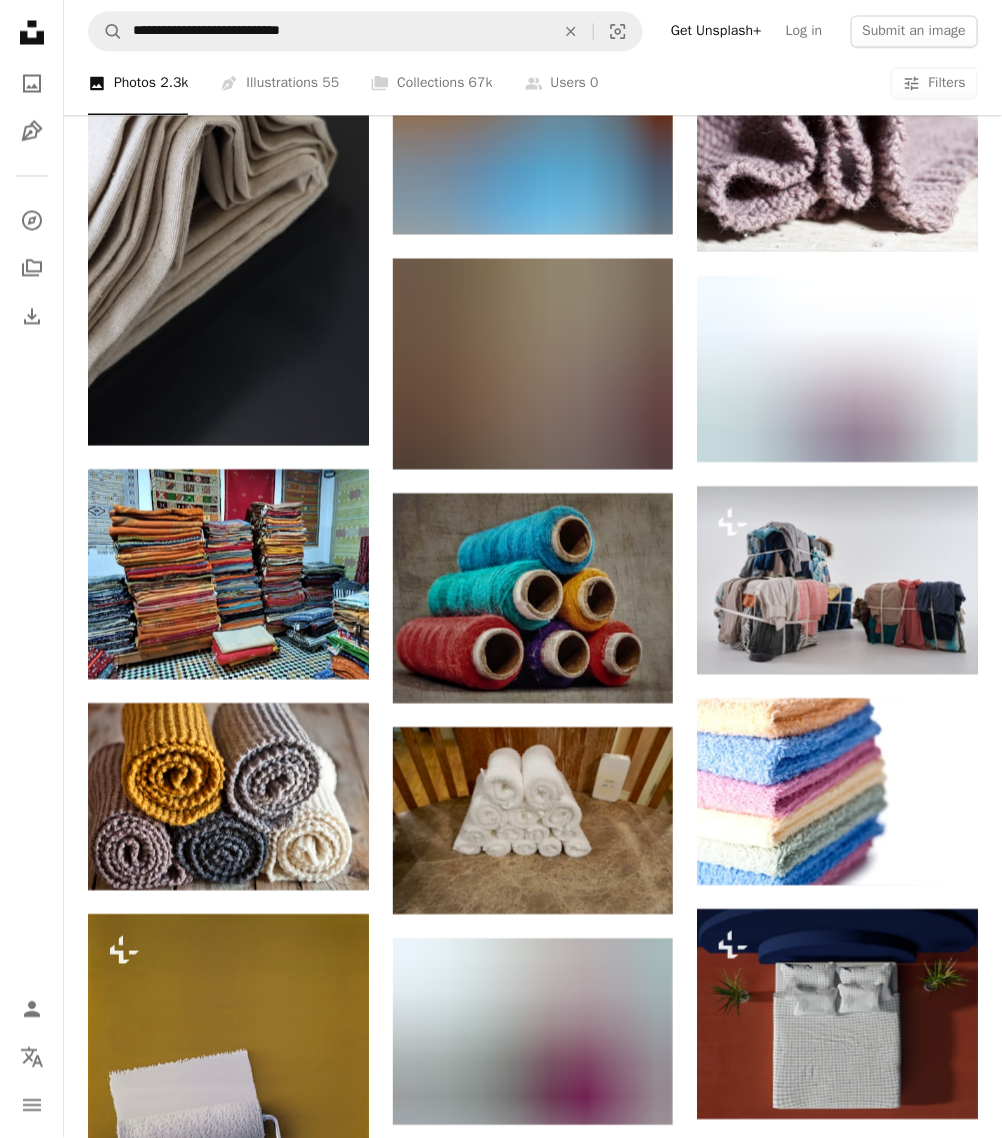 scroll, scrollTop: 9875, scrollLeft: 0, axis: vertical 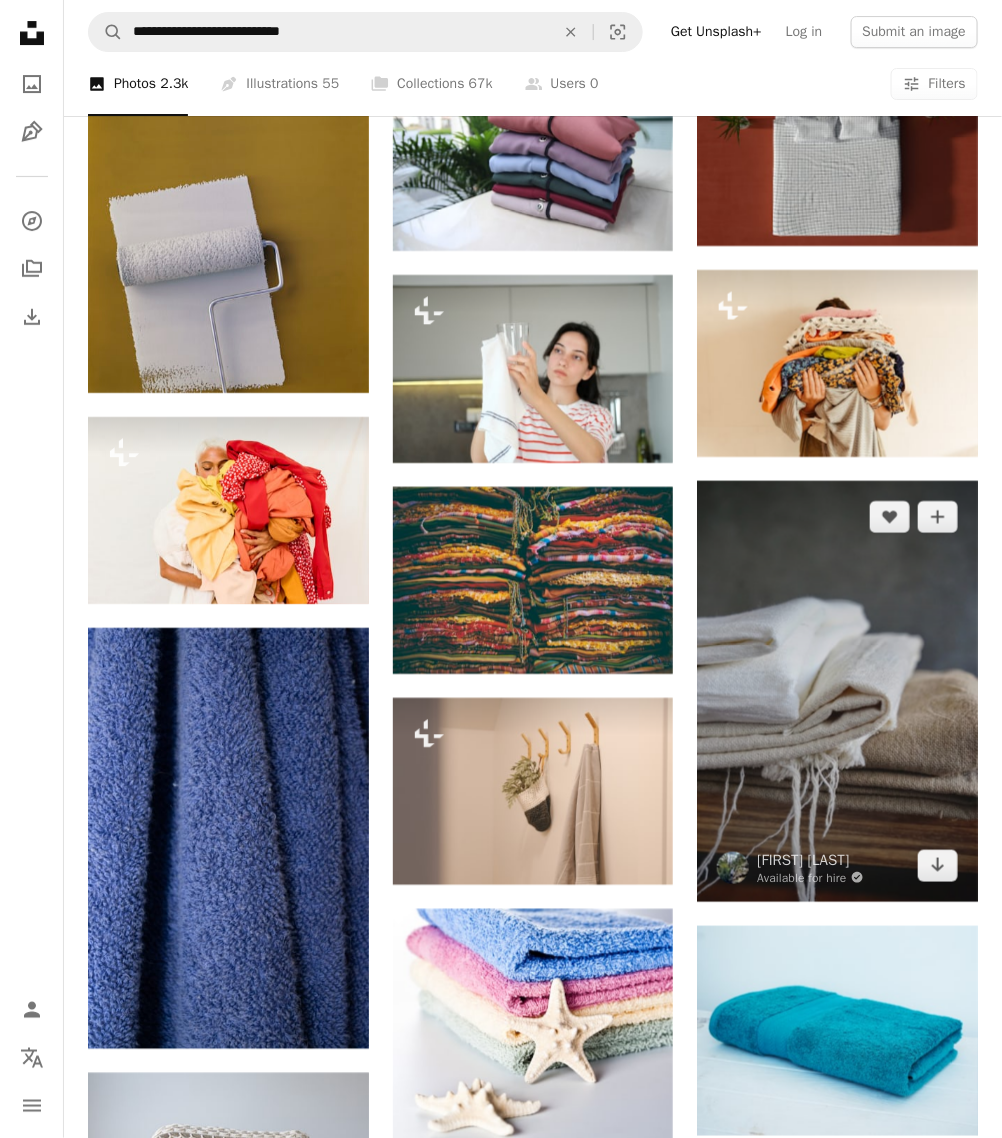 click at bounding box center [837, 691] 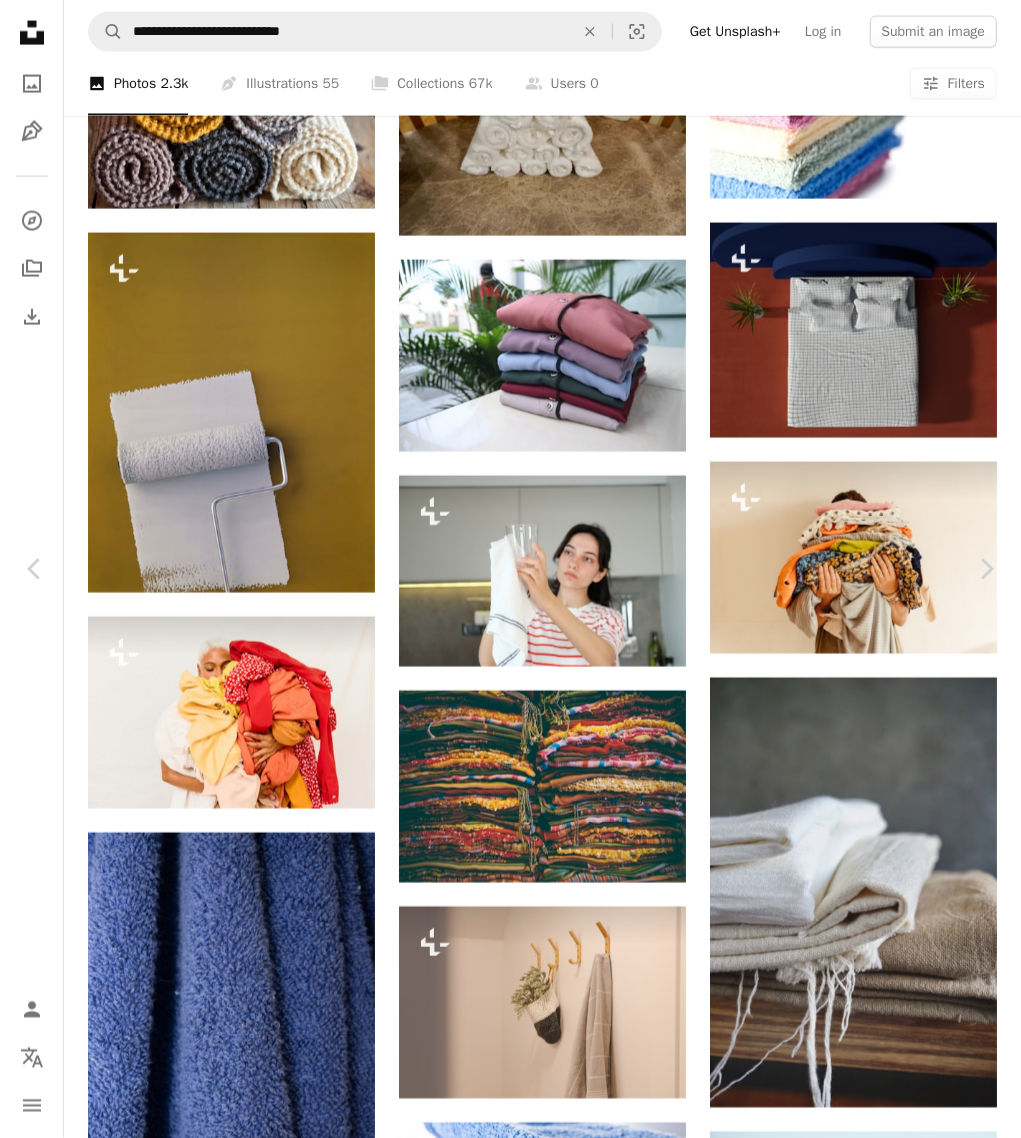 click on "An X shape" at bounding box center (20, 20) 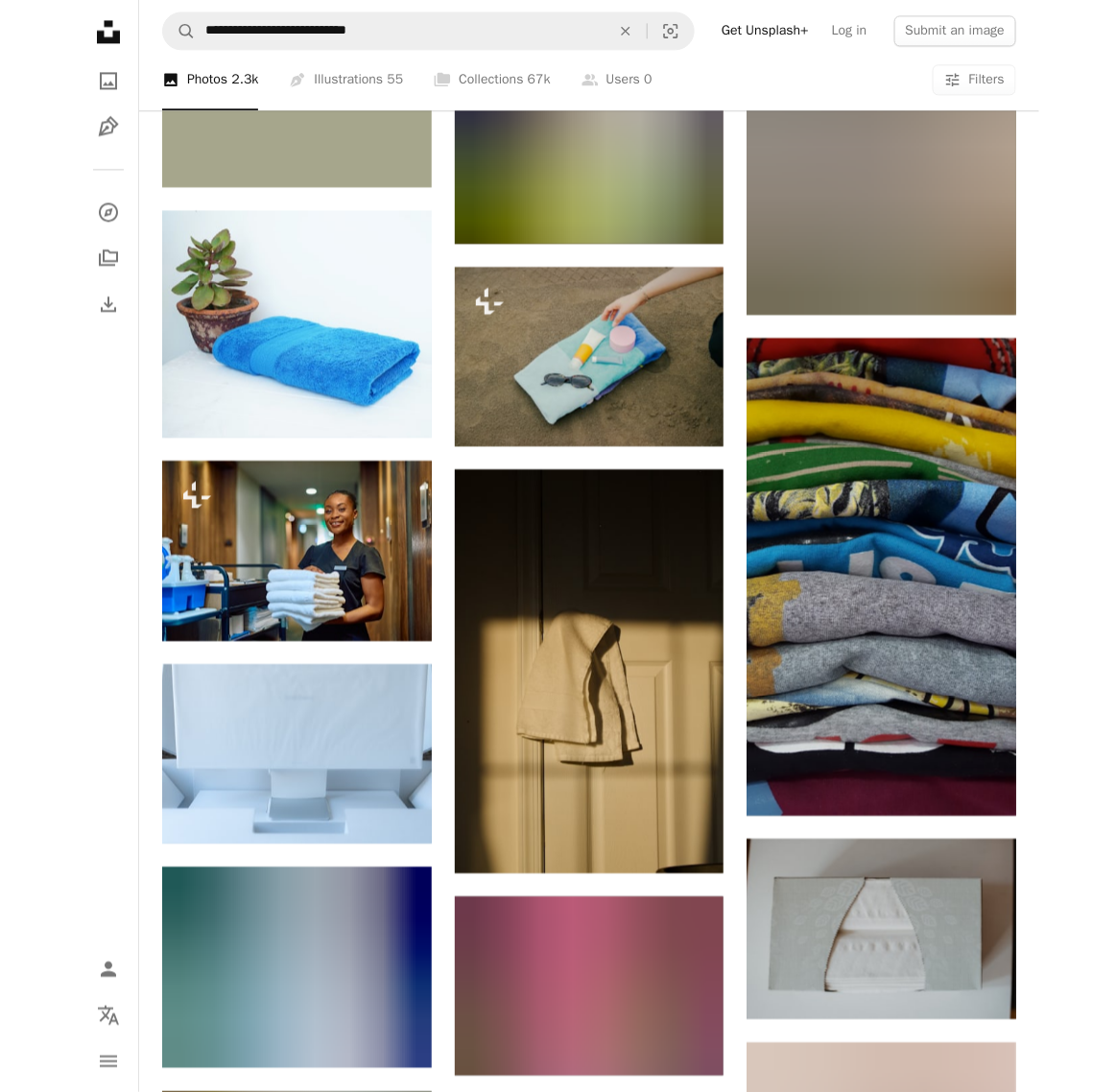 scroll, scrollTop: 21607, scrollLeft: 0, axis: vertical 